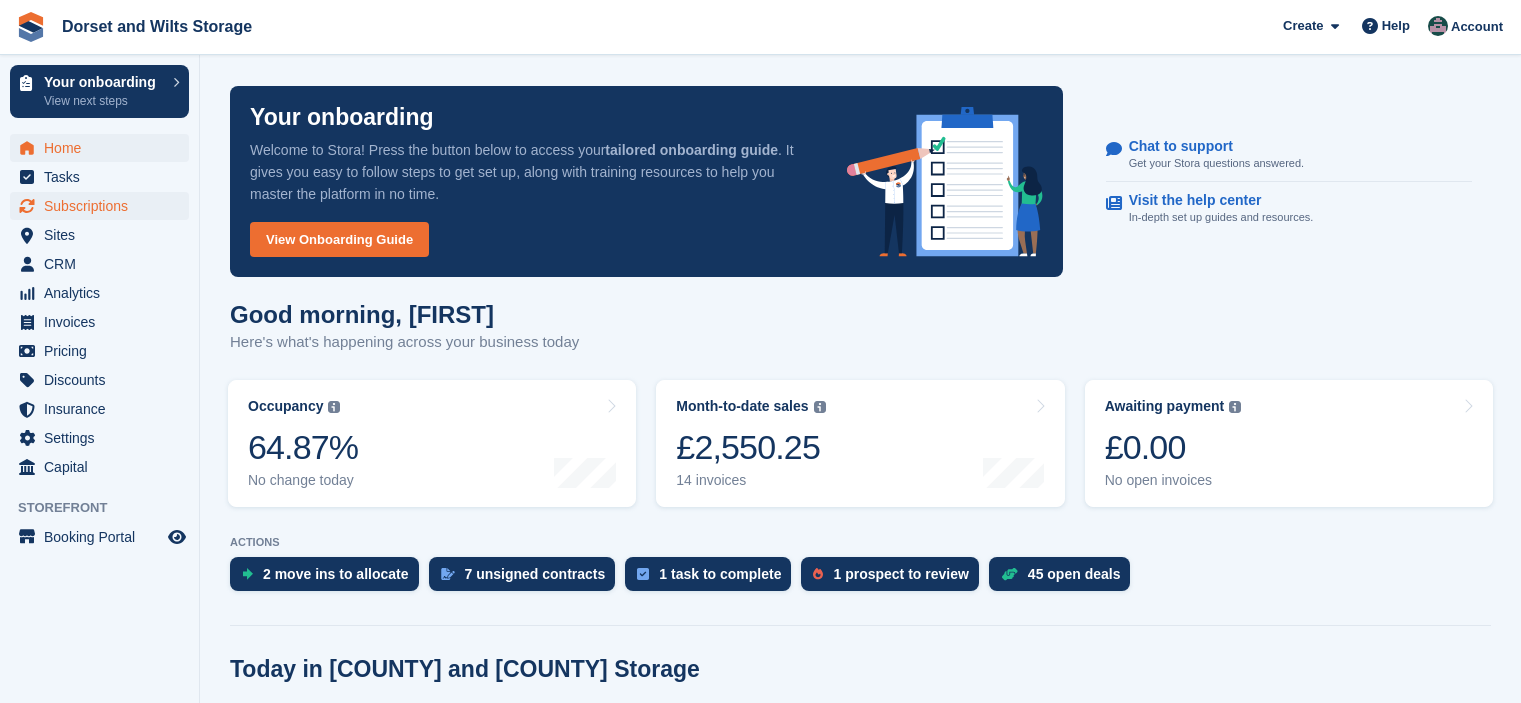 scroll, scrollTop: 419, scrollLeft: 0, axis: vertical 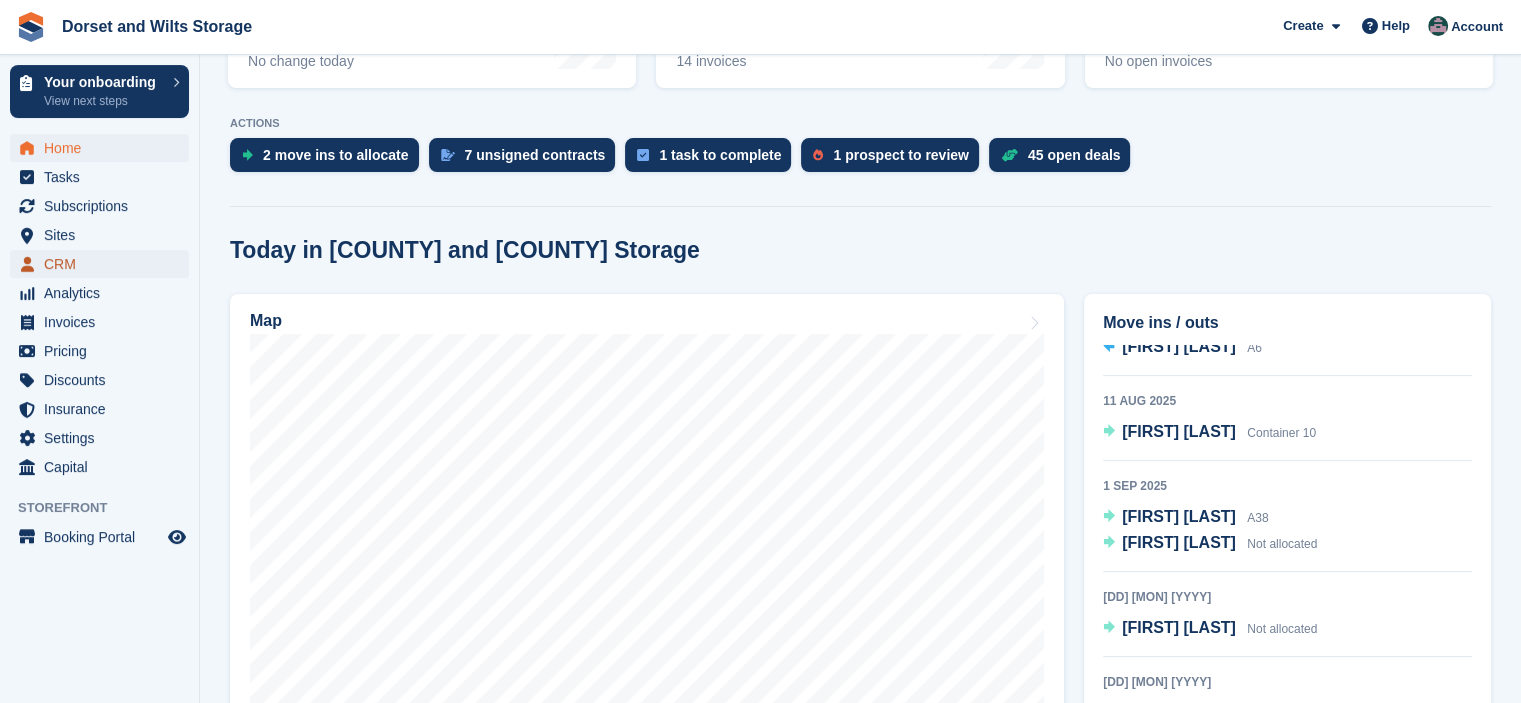 click on "CRM" at bounding box center [104, 264] 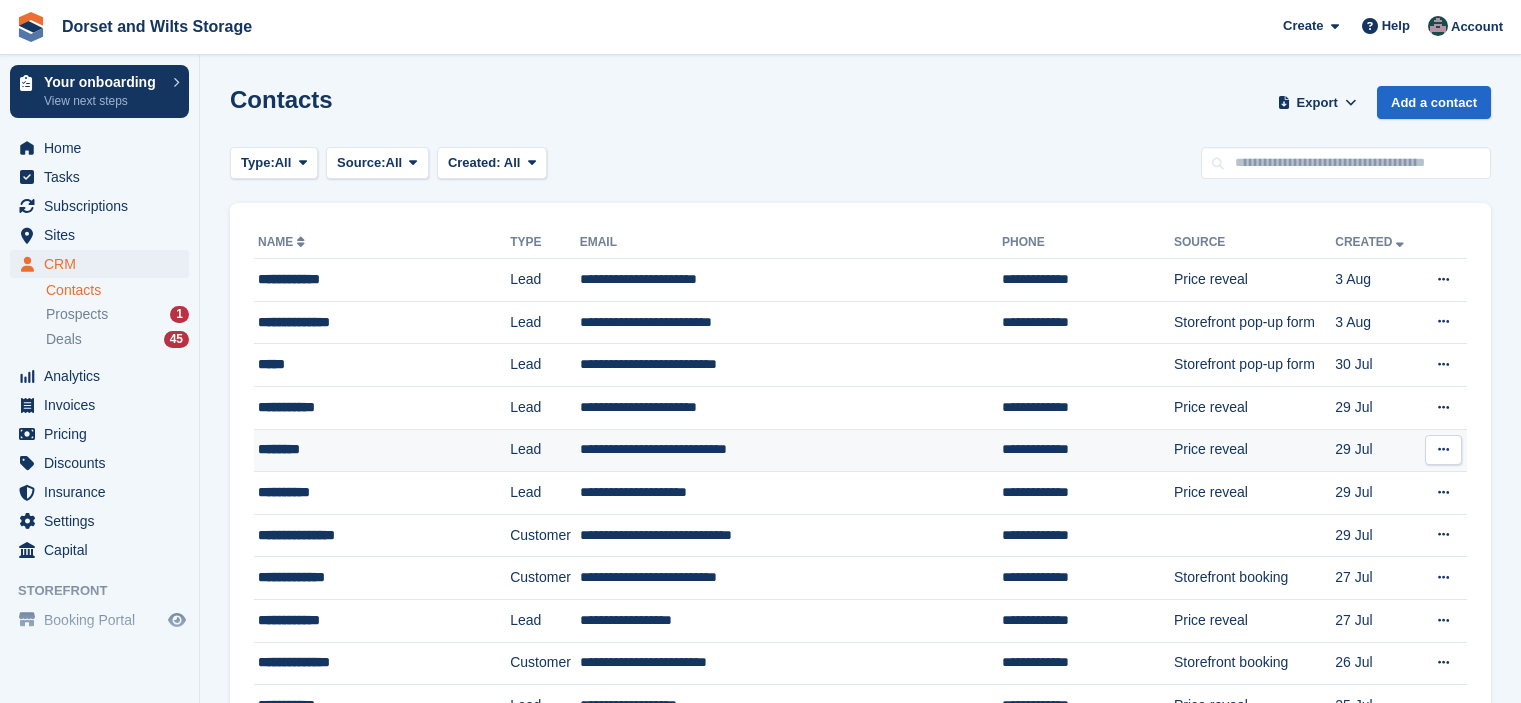 scroll, scrollTop: 0, scrollLeft: 0, axis: both 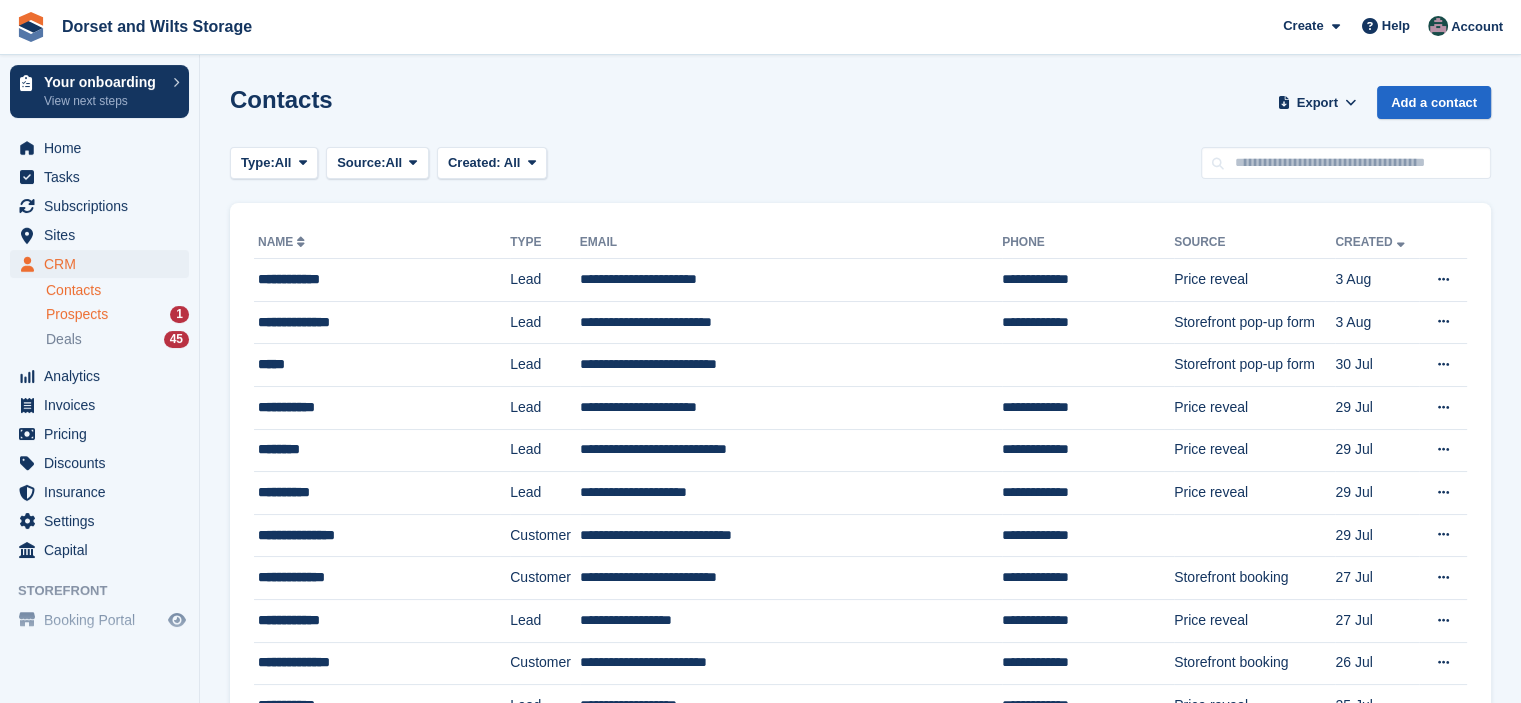 click on "Prospects" at bounding box center (77, 314) 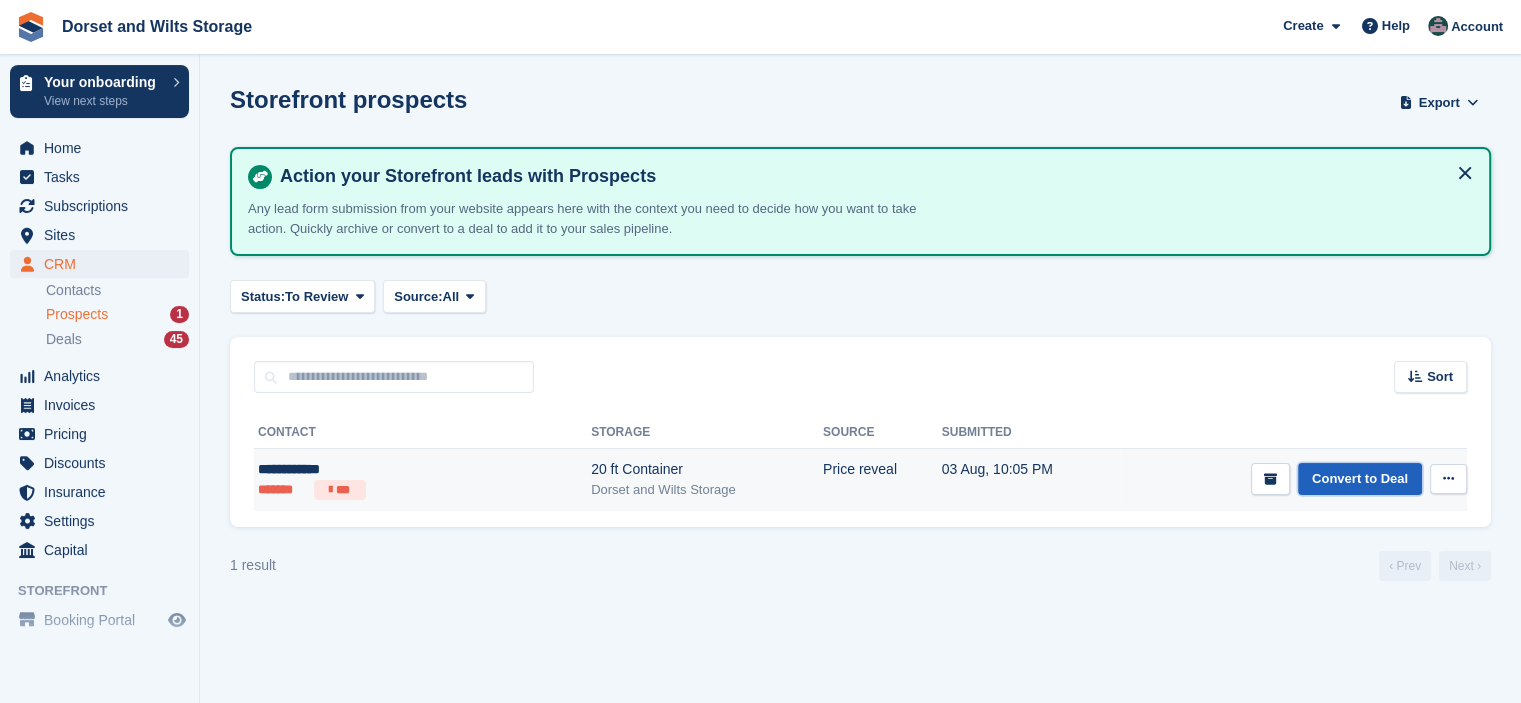 click on "Convert to Deal" at bounding box center [1360, 479] 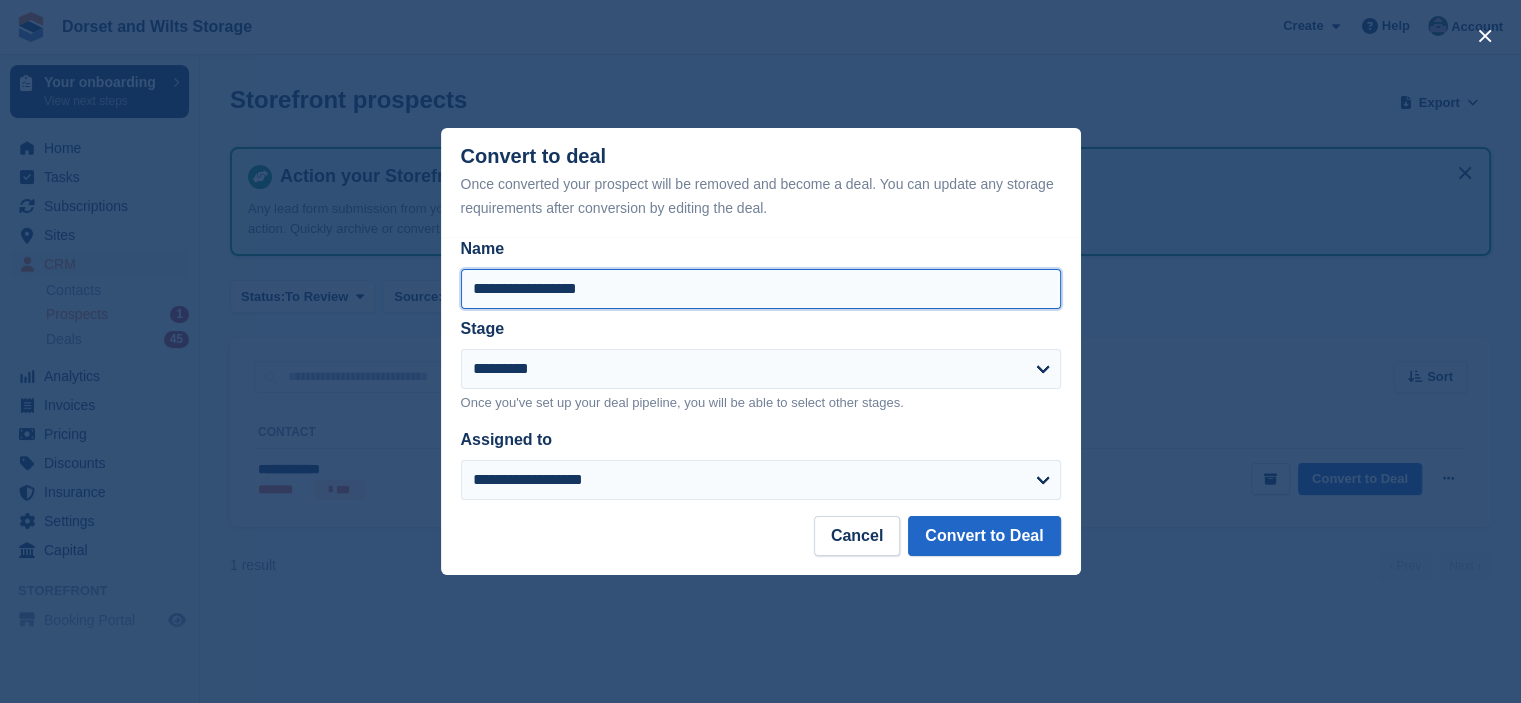 click on "**********" at bounding box center (761, 289) 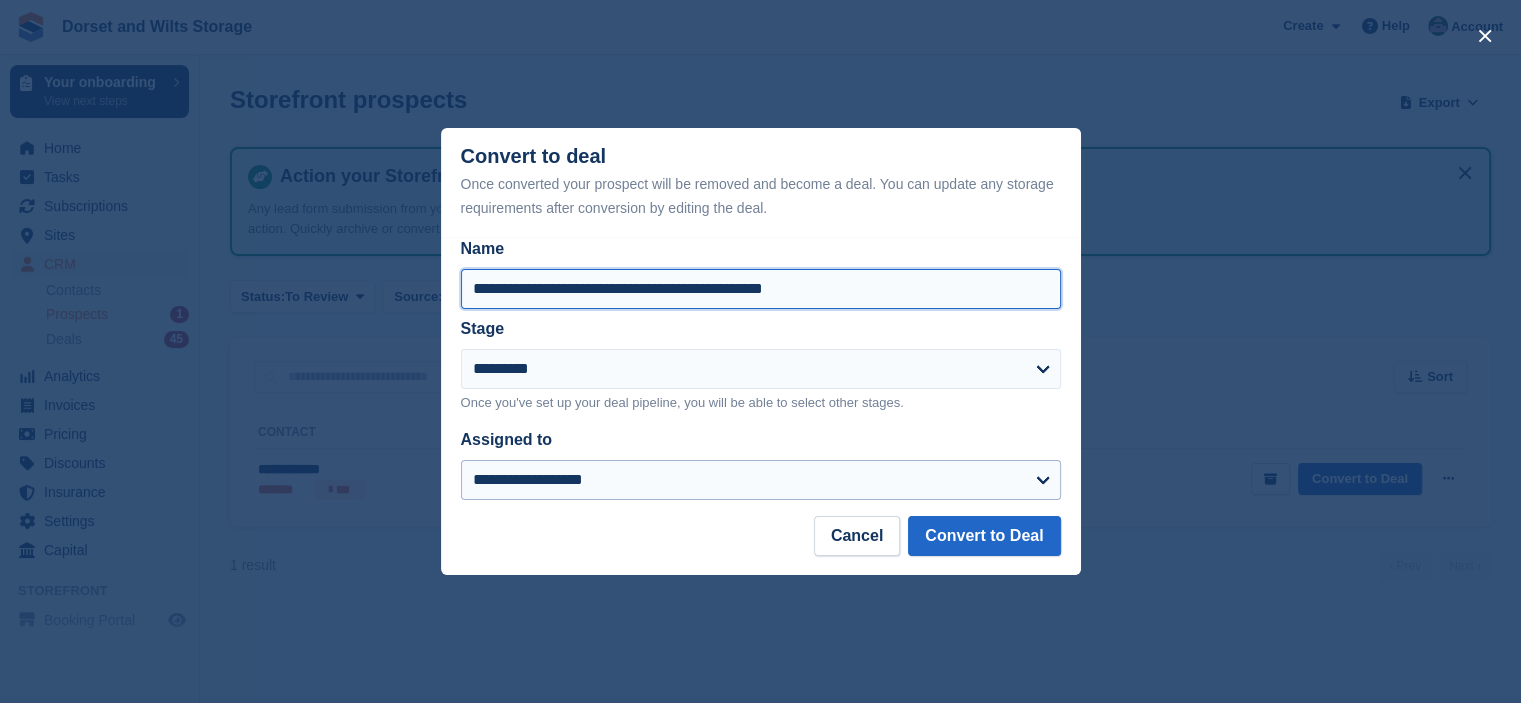 type on "**********" 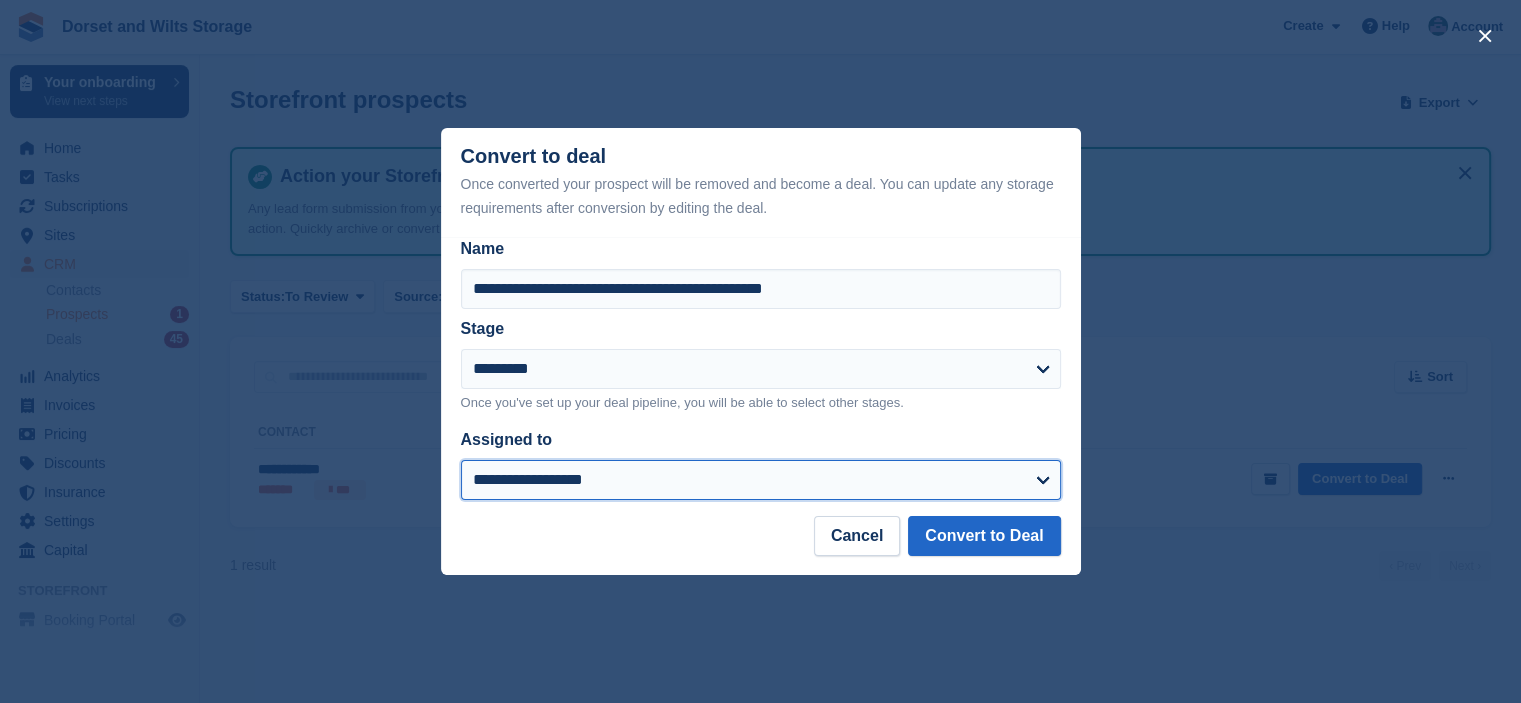 click on "**********" at bounding box center [761, 480] 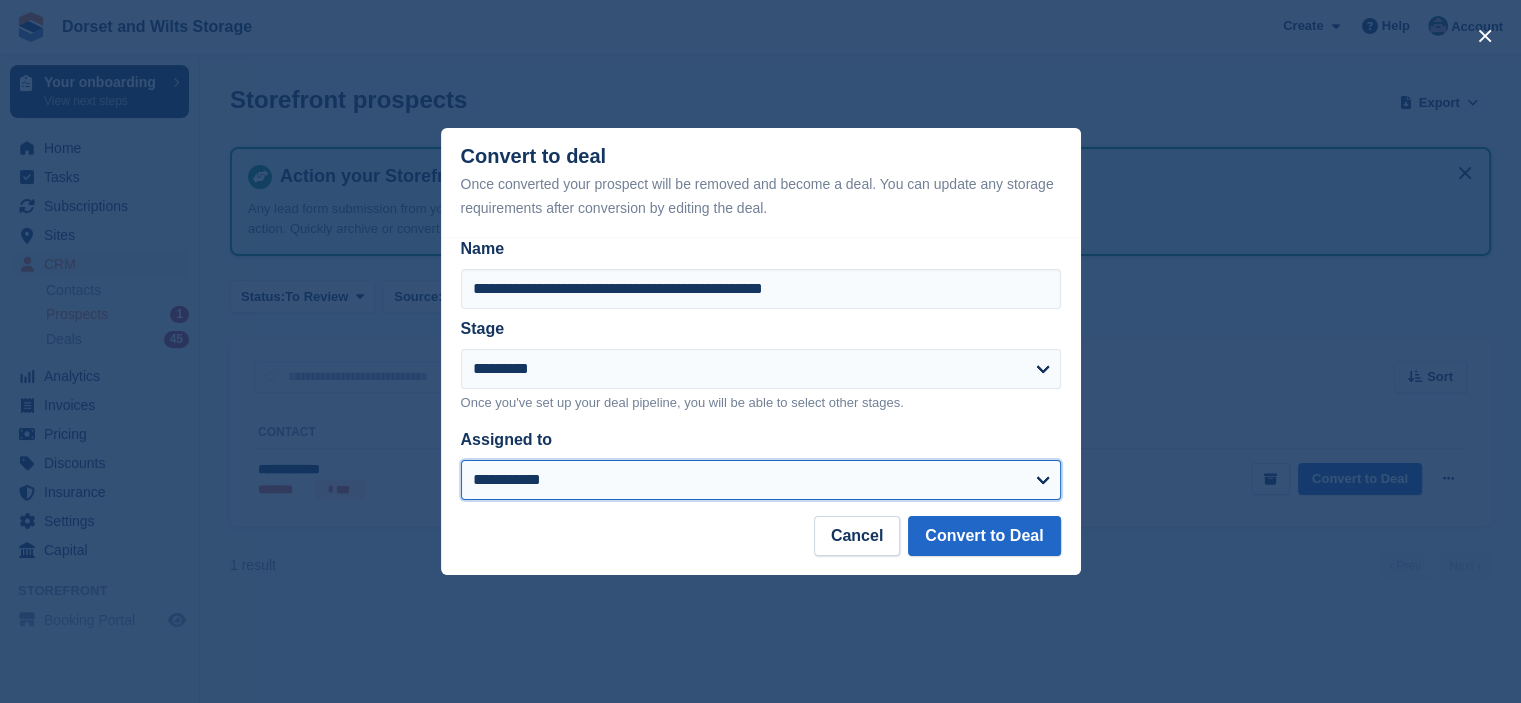 click on "**********" at bounding box center [761, 480] 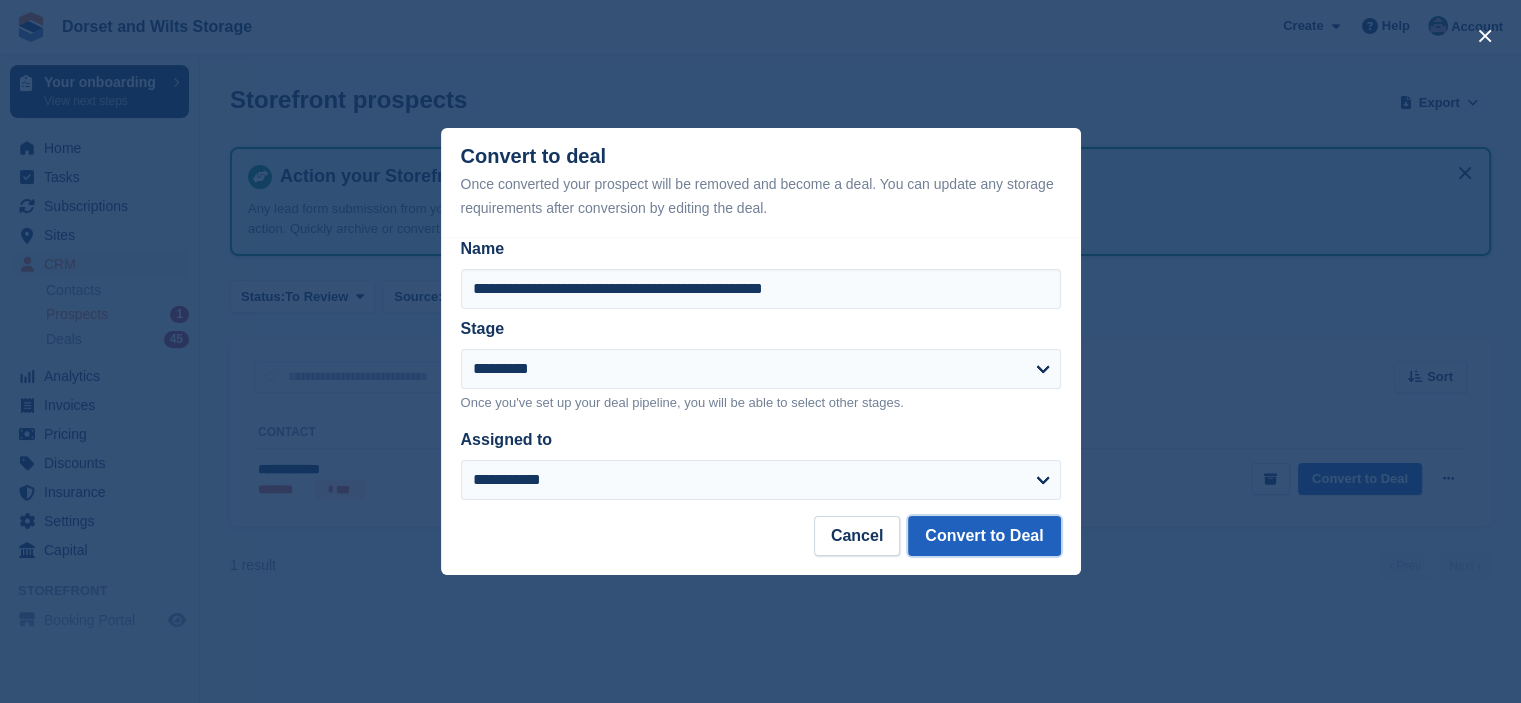 drag, startPoint x: 996, startPoint y: 534, endPoint x: 1000, endPoint y: 550, distance: 16.492422 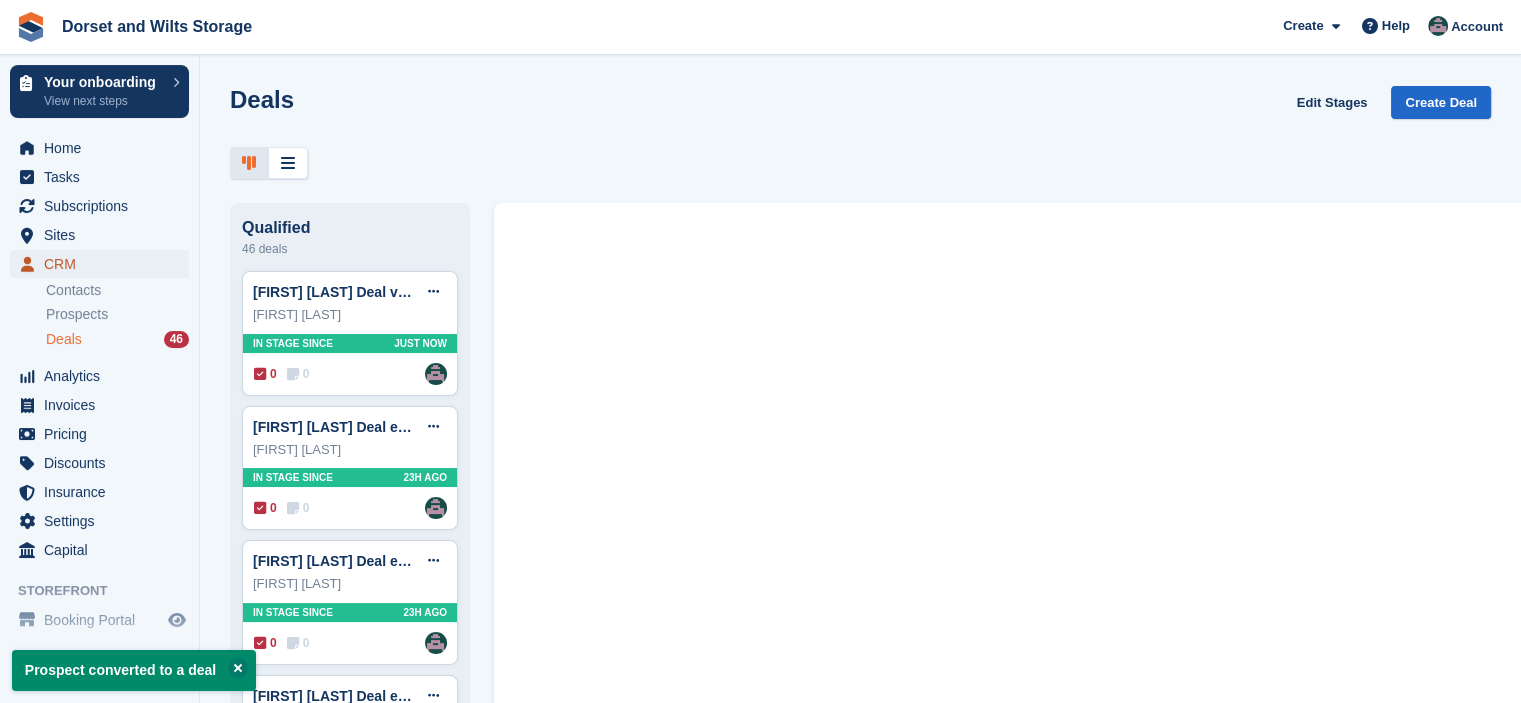 click on "CRM" at bounding box center [104, 264] 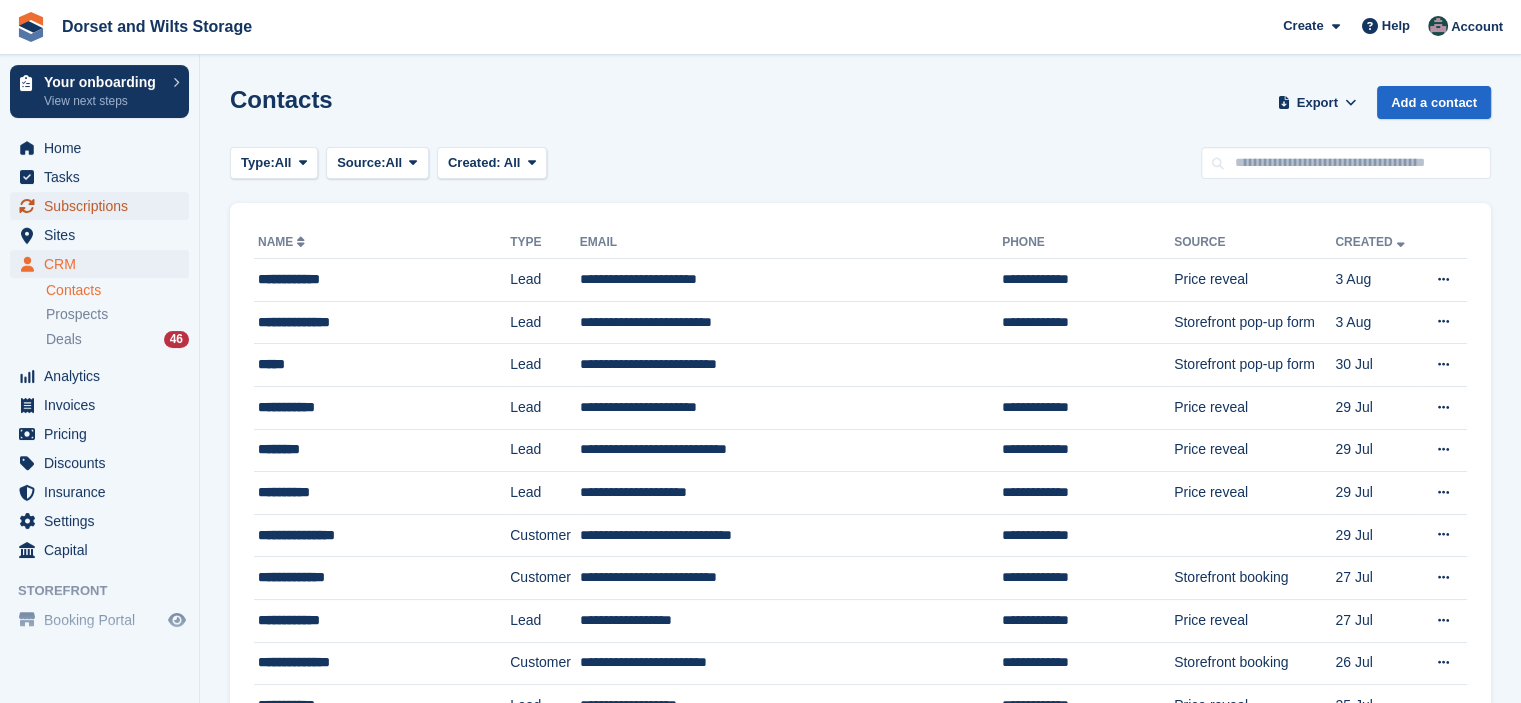 click on "Subscriptions" at bounding box center (104, 206) 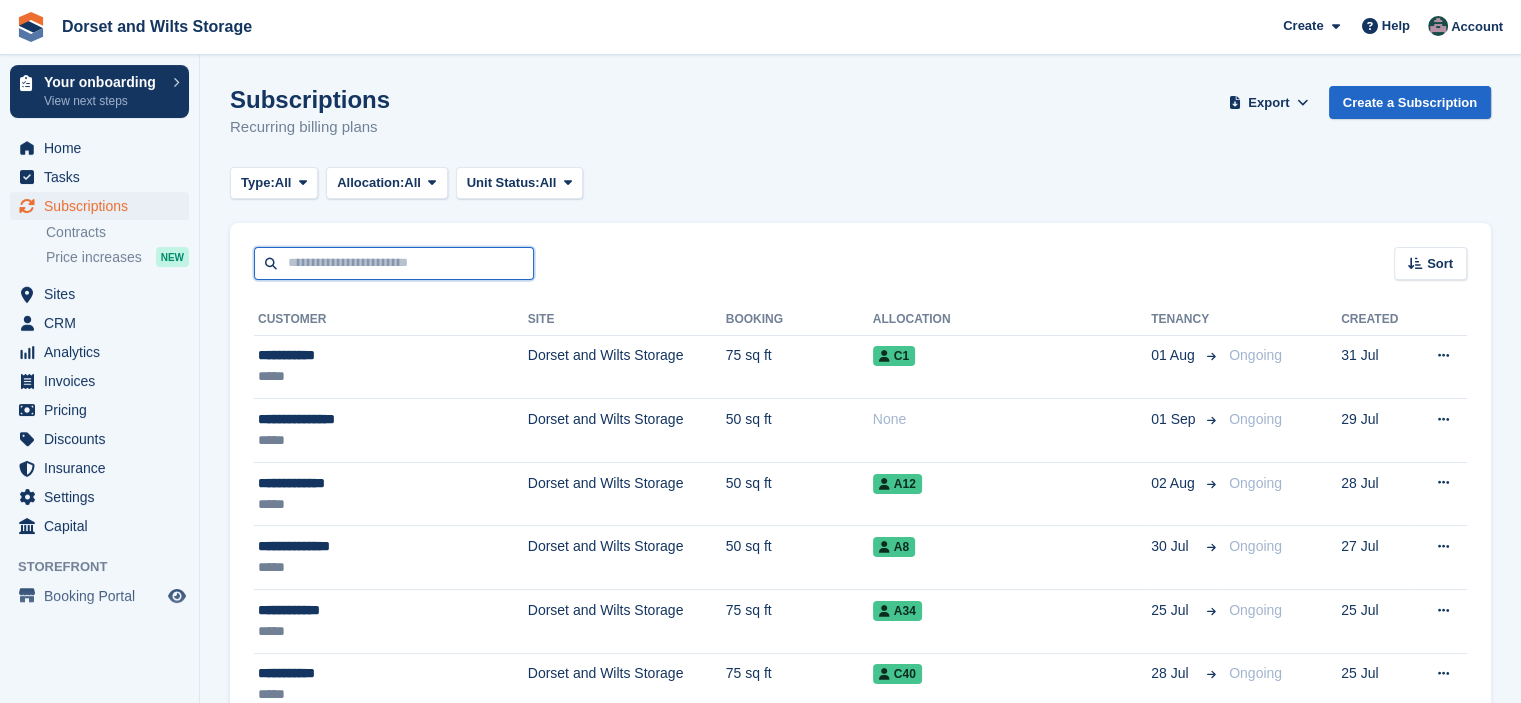 click at bounding box center [394, 263] 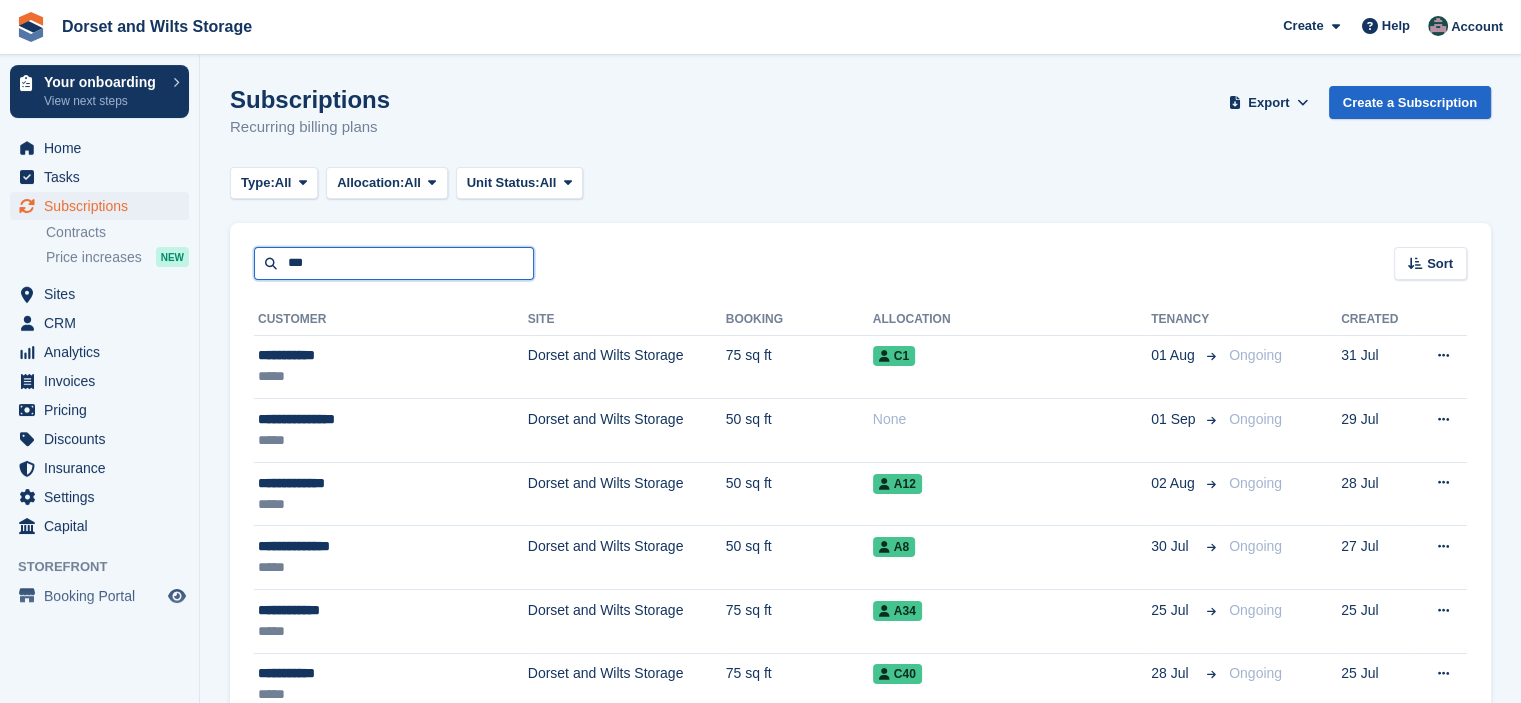 type on "***" 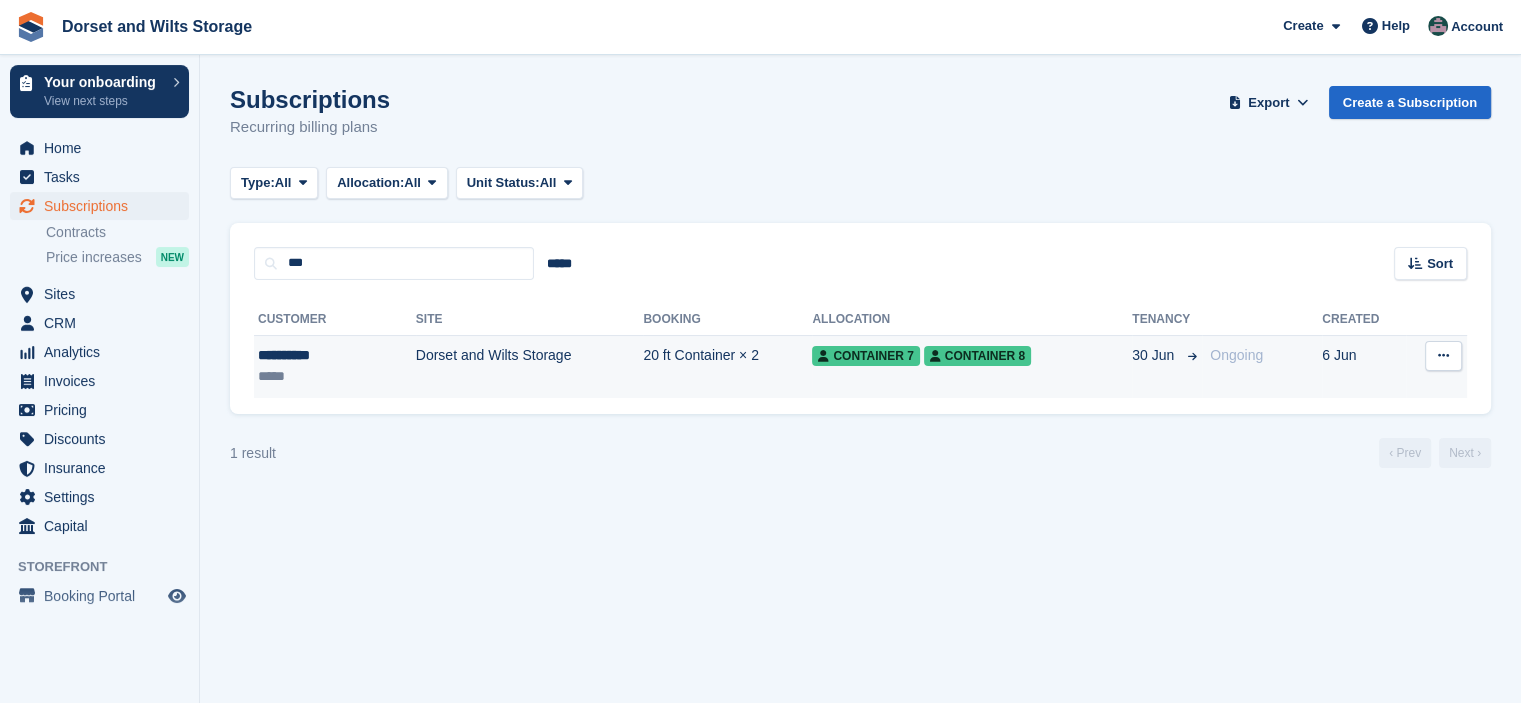 click on "Dorset and Wilts Storage" at bounding box center [530, 366] 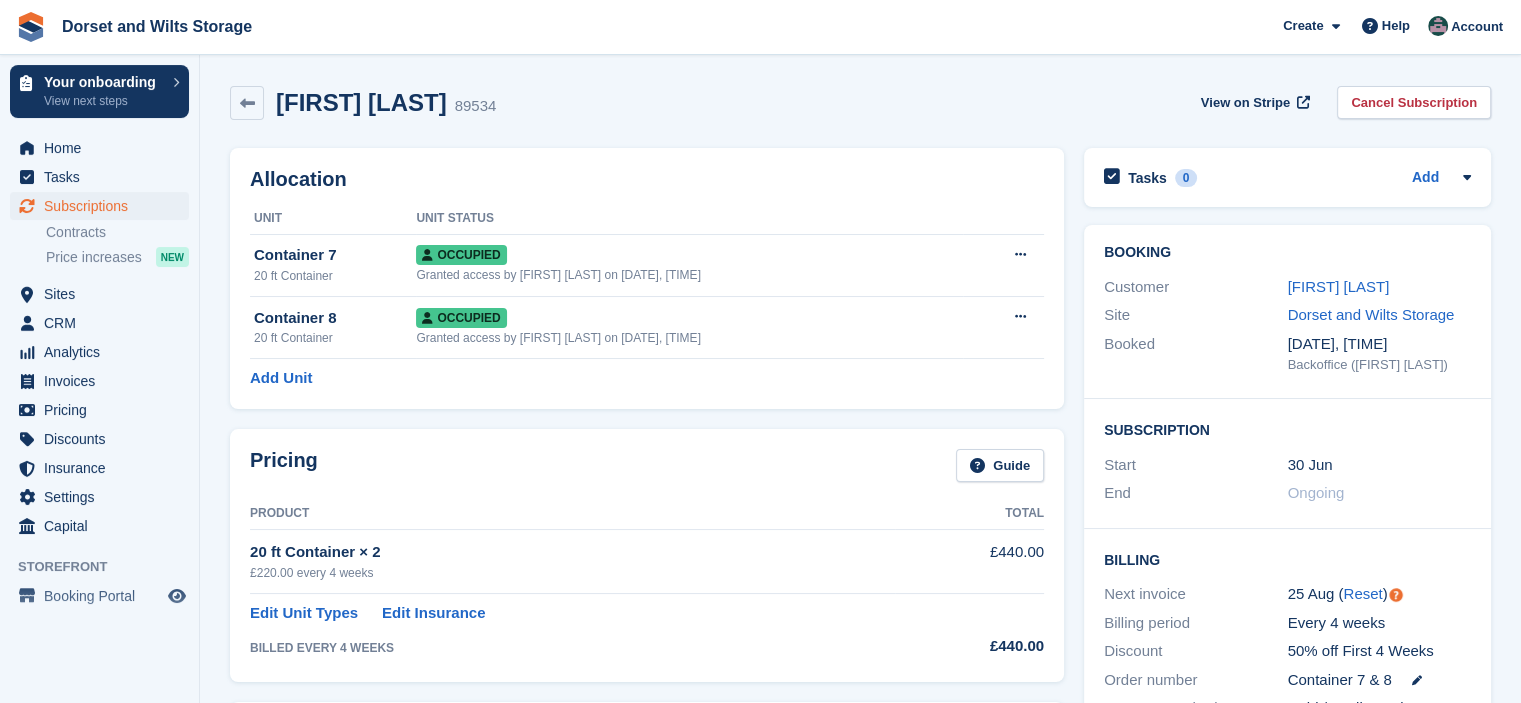 scroll, scrollTop: 0, scrollLeft: 0, axis: both 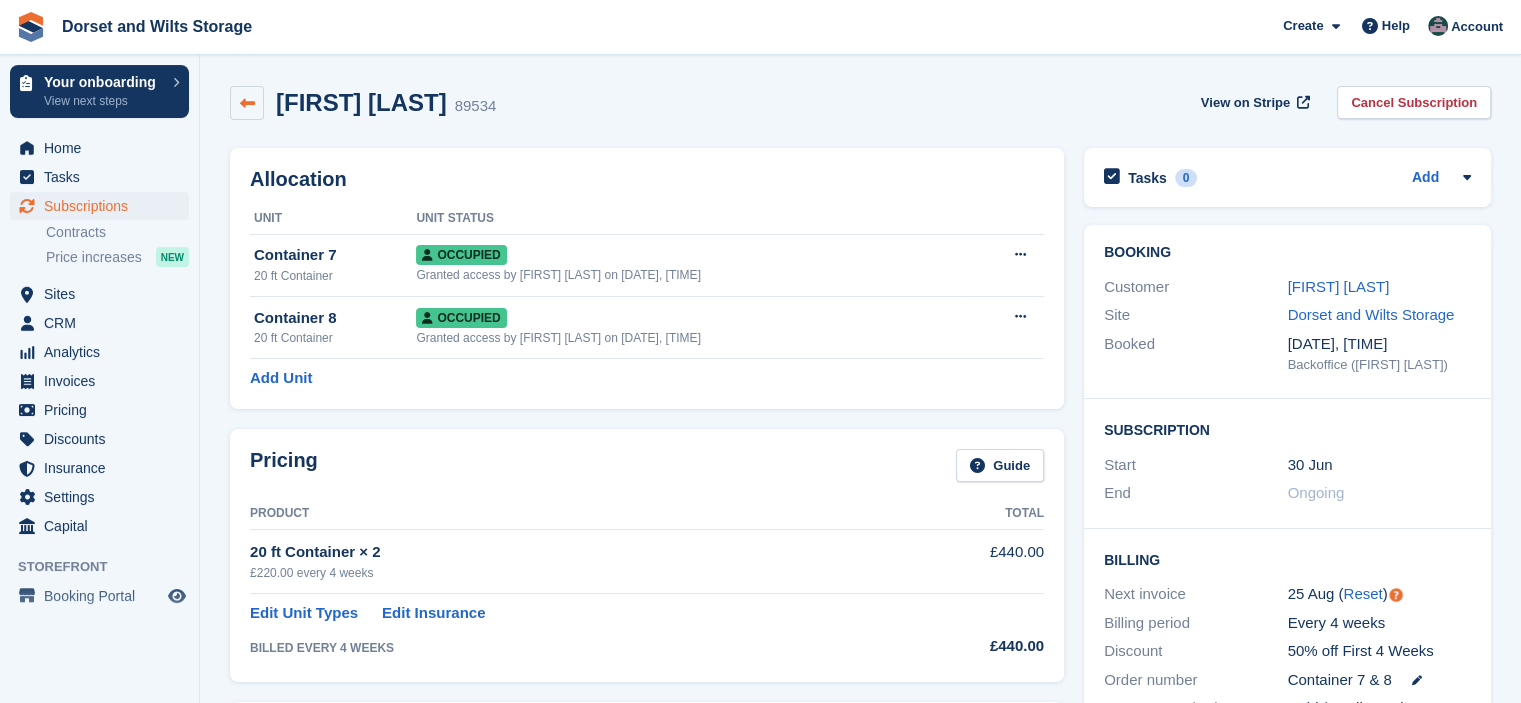 click at bounding box center (247, 103) 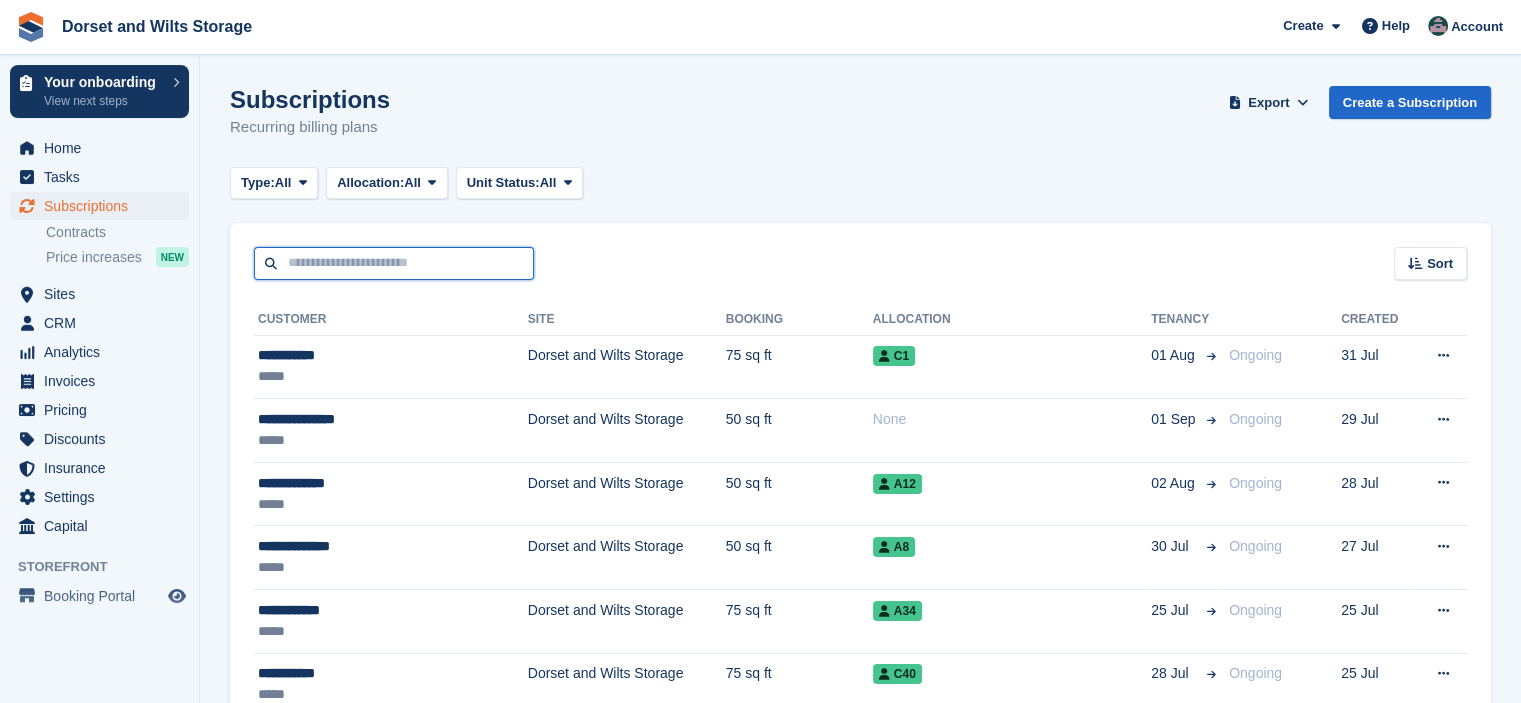 click at bounding box center [394, 263] 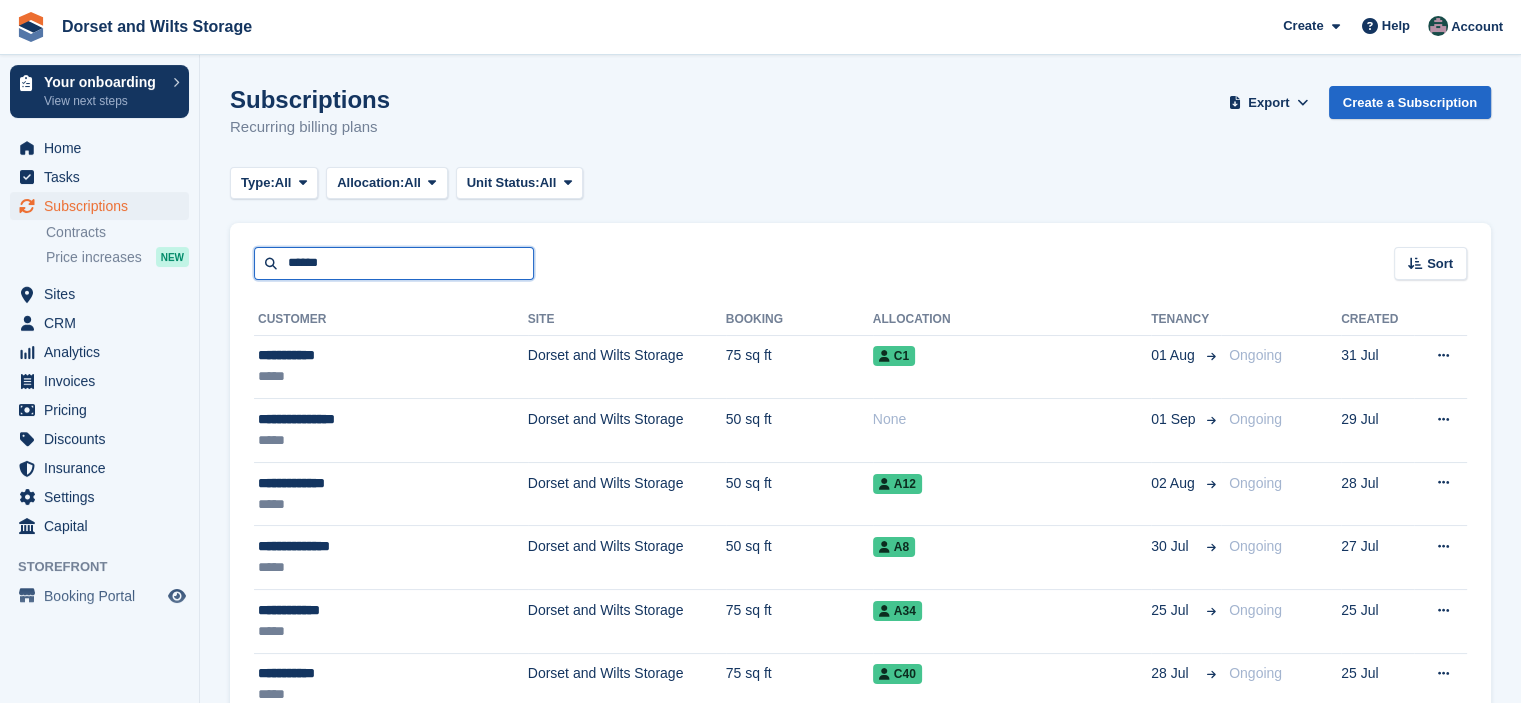 type on "******" 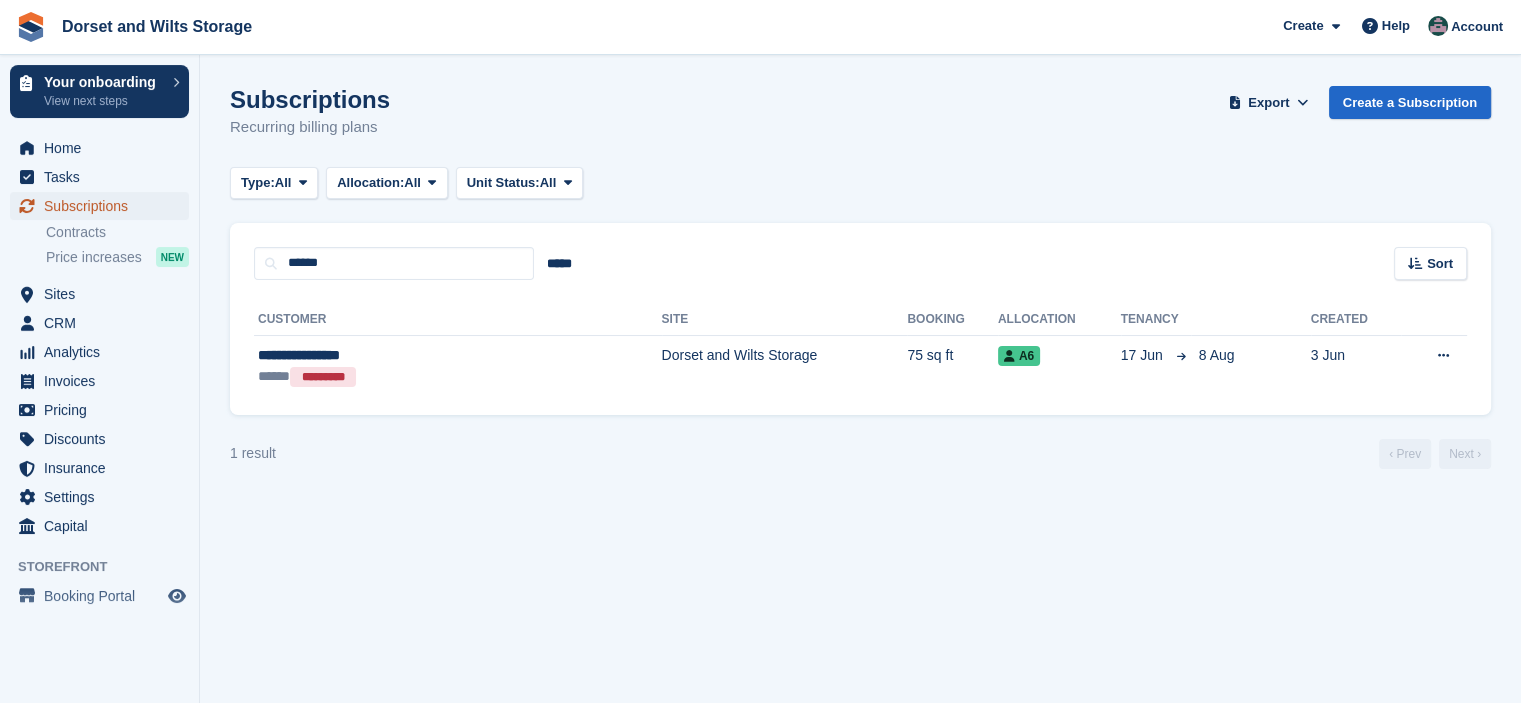 click on "Subscriptions" at bounding box center [104, 206] 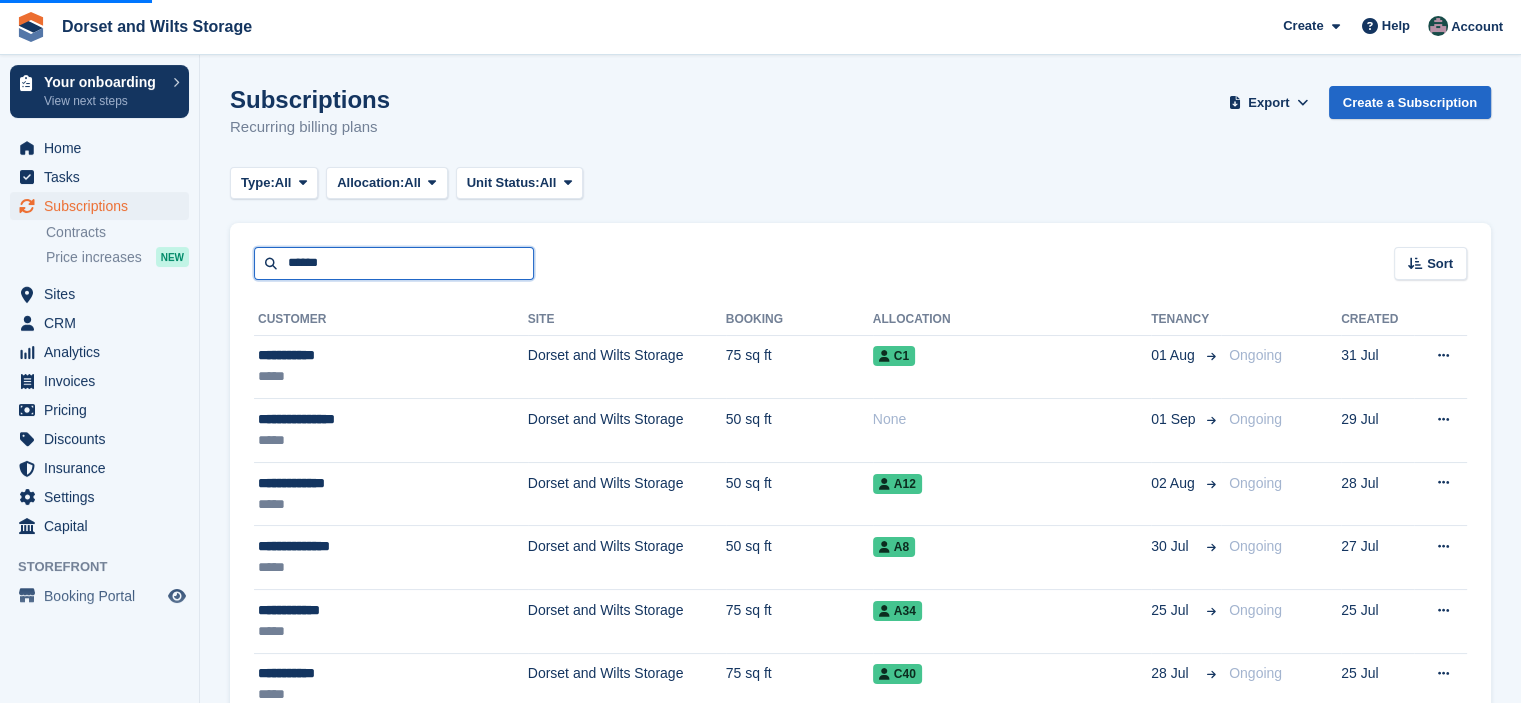 click on "******" at bounding box center [394, 263] 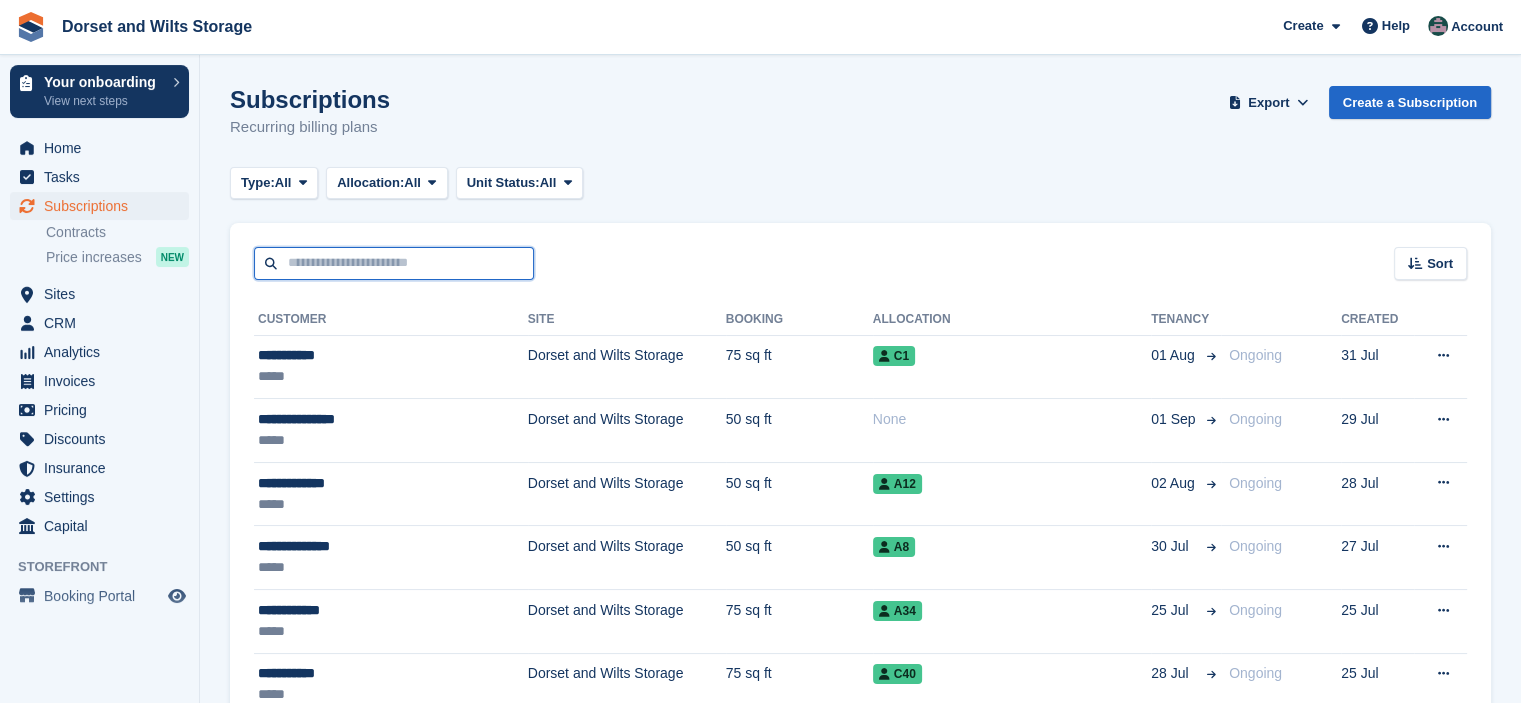 click at bounding box center (394, 263) 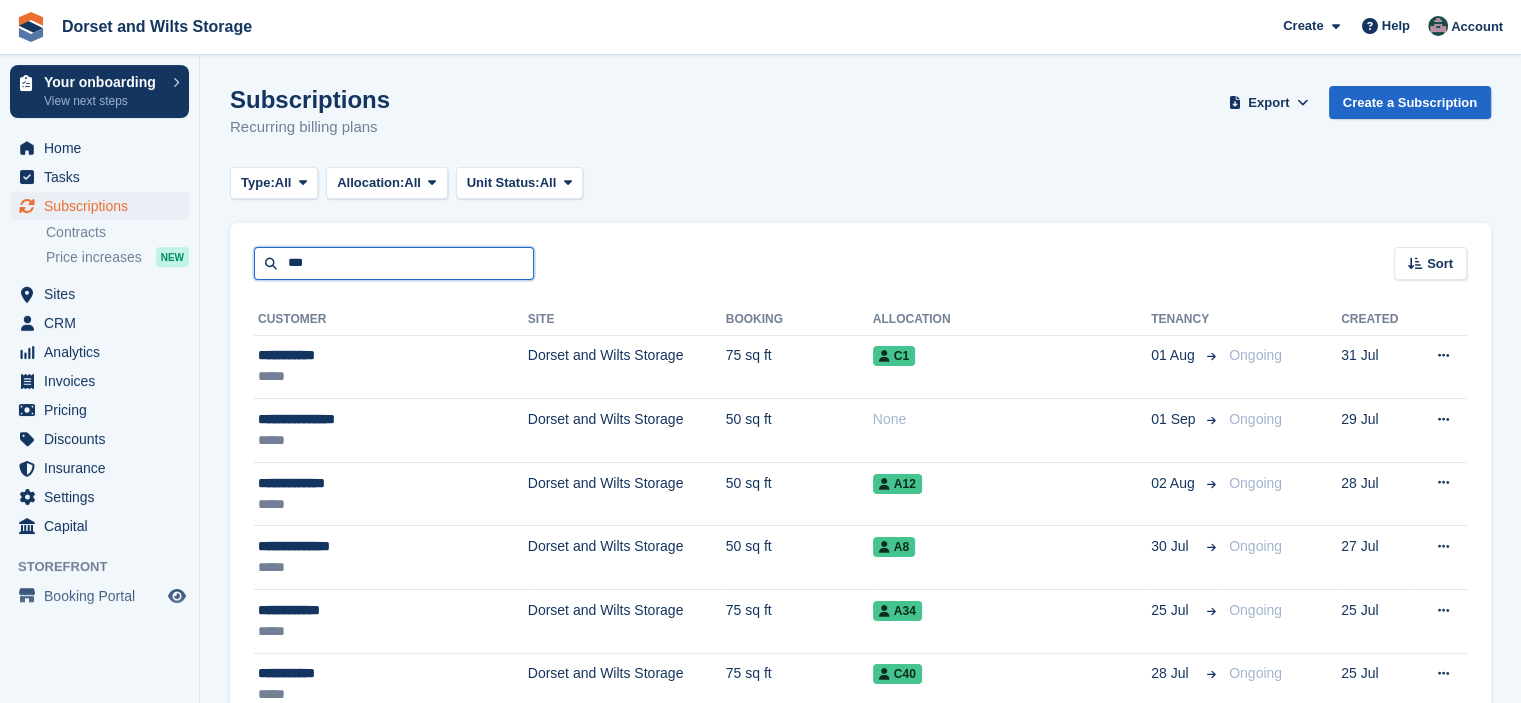 type on "***" 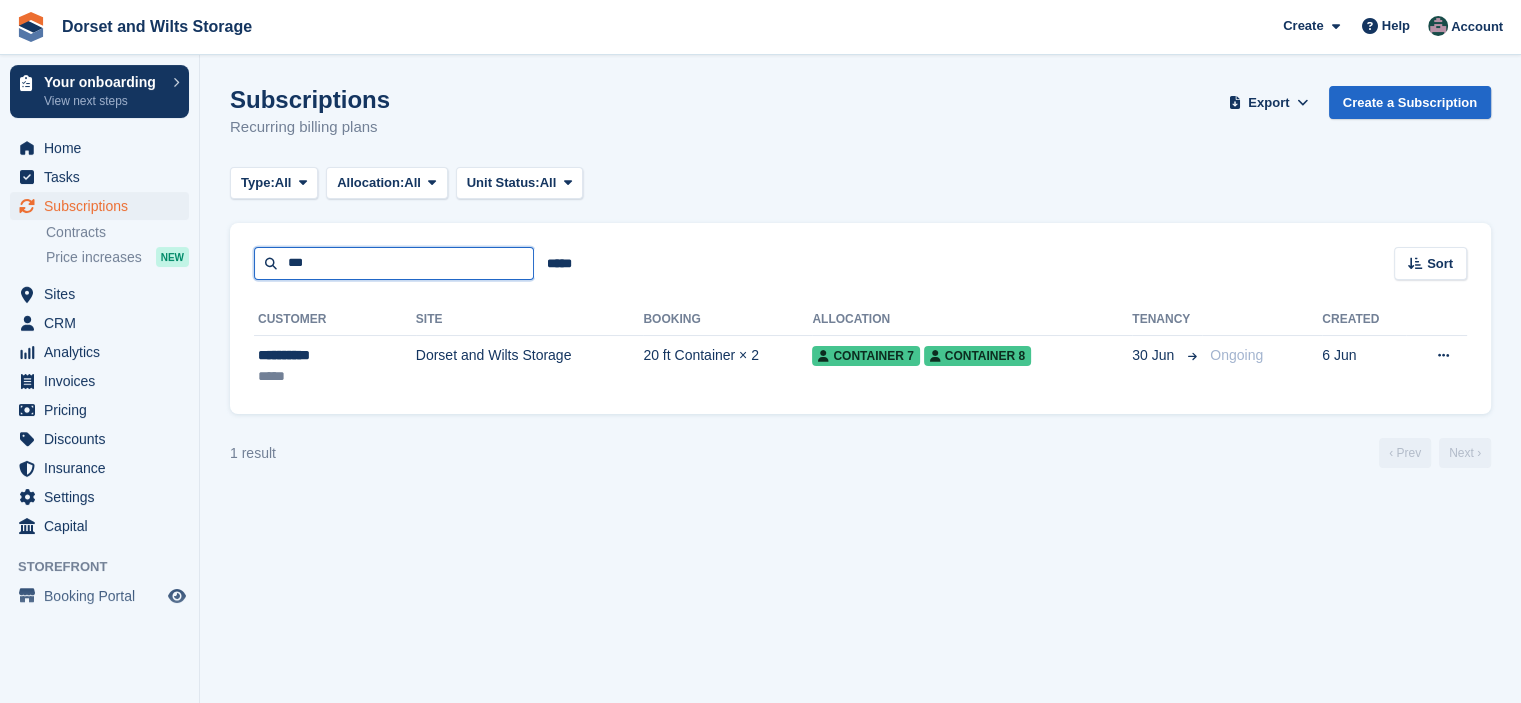 drag, startPoint x: 349, startPoint y: 267, endPoint x: 283, endPoint y: 267, distance: 66 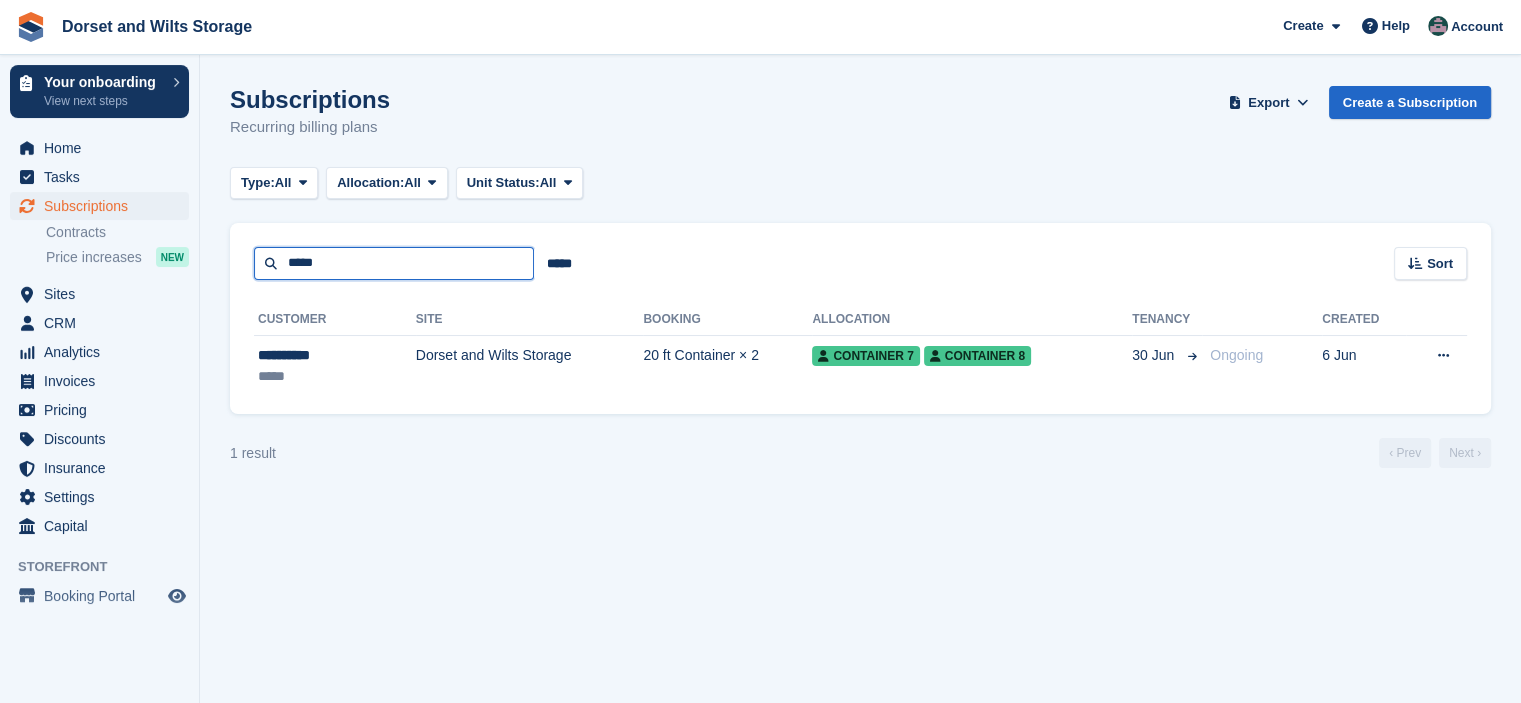 type on "*****" 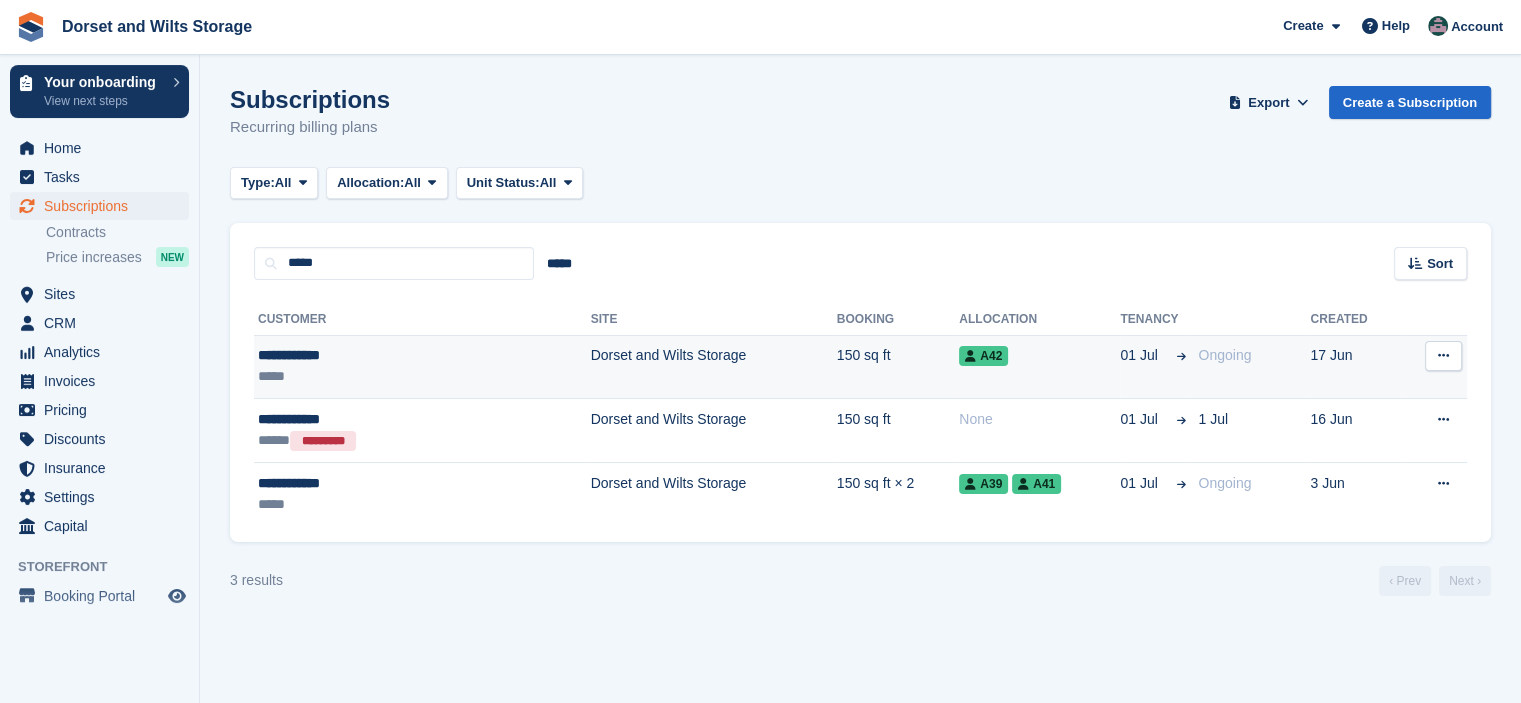 click on "Dorset and Wilts Storage" at bounding box center [714, 367] 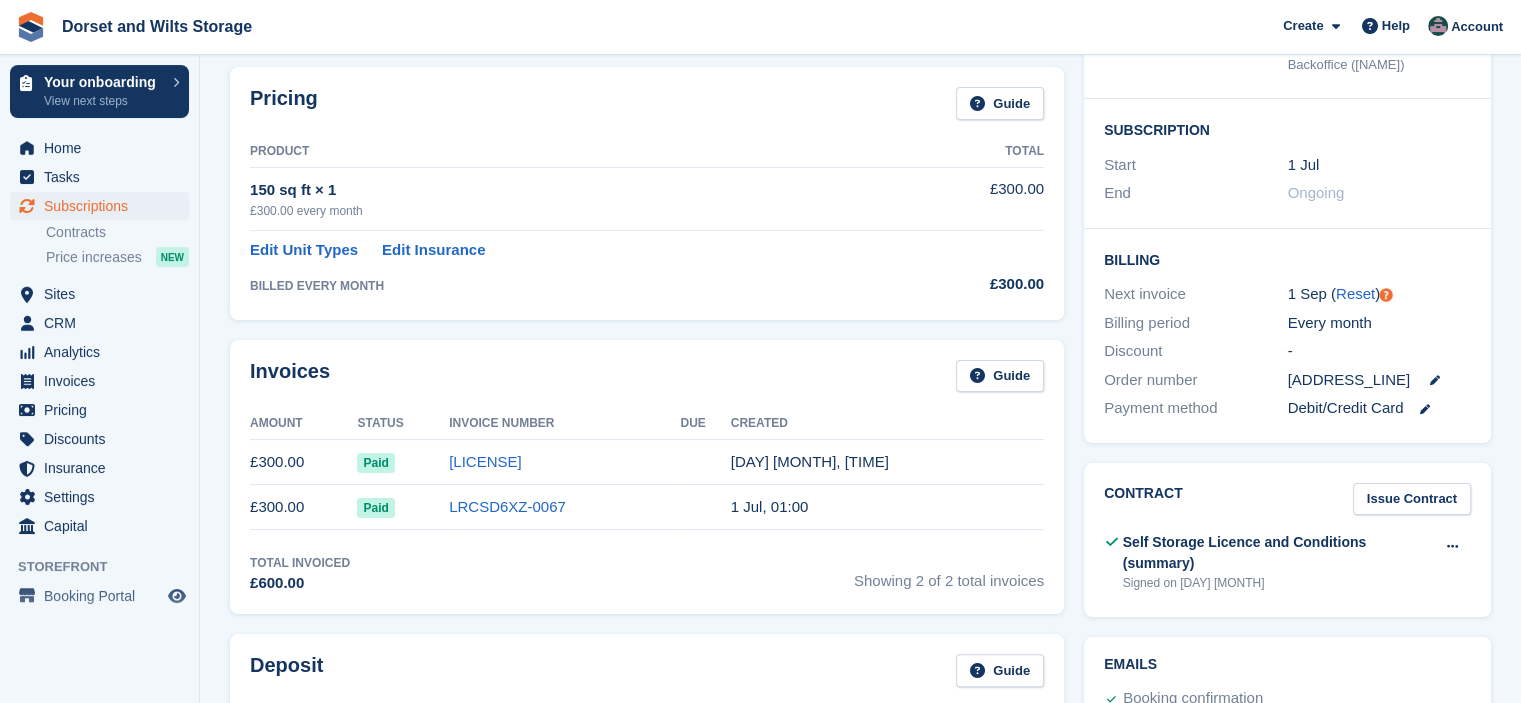 scroll, scrollTop: 0, scrollLeft: 0, axis: both 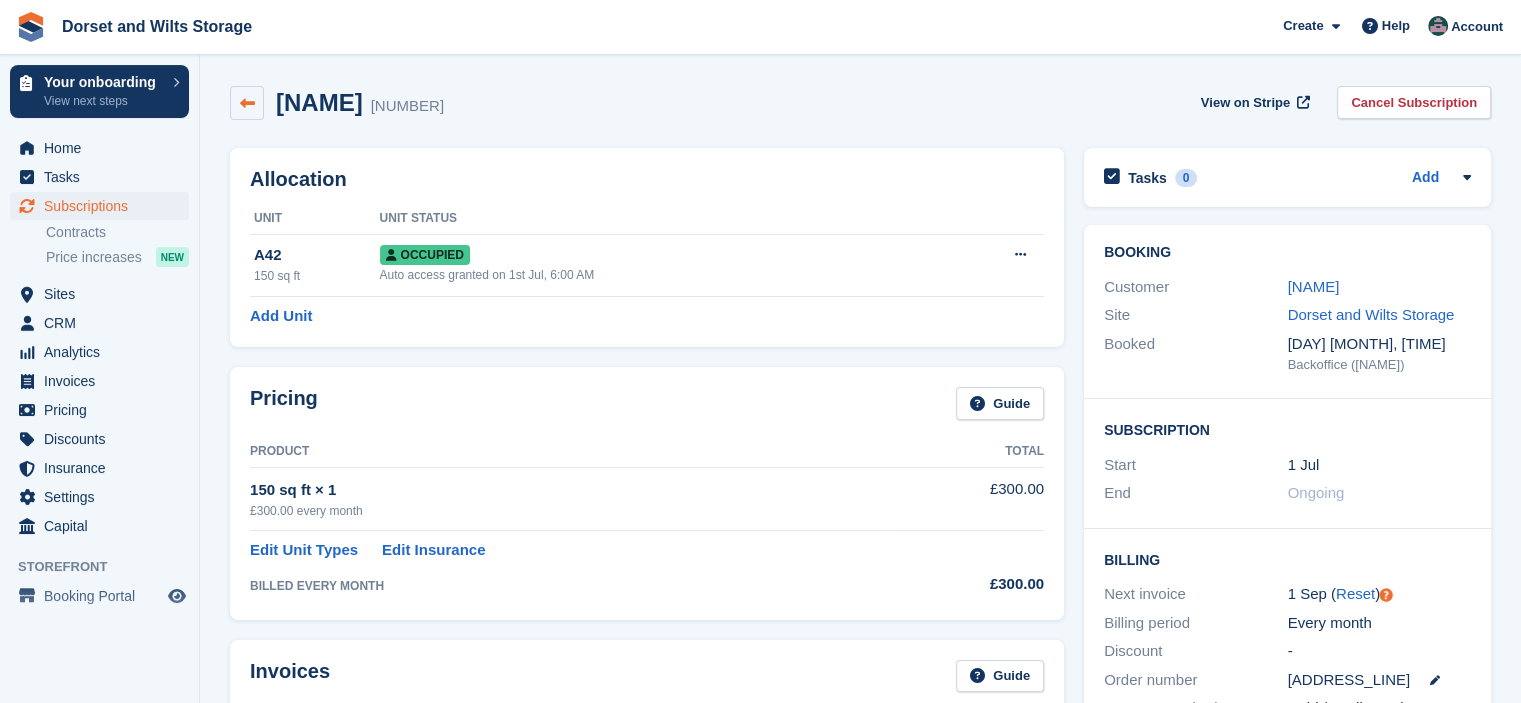 click at bounding box center [247, 103] 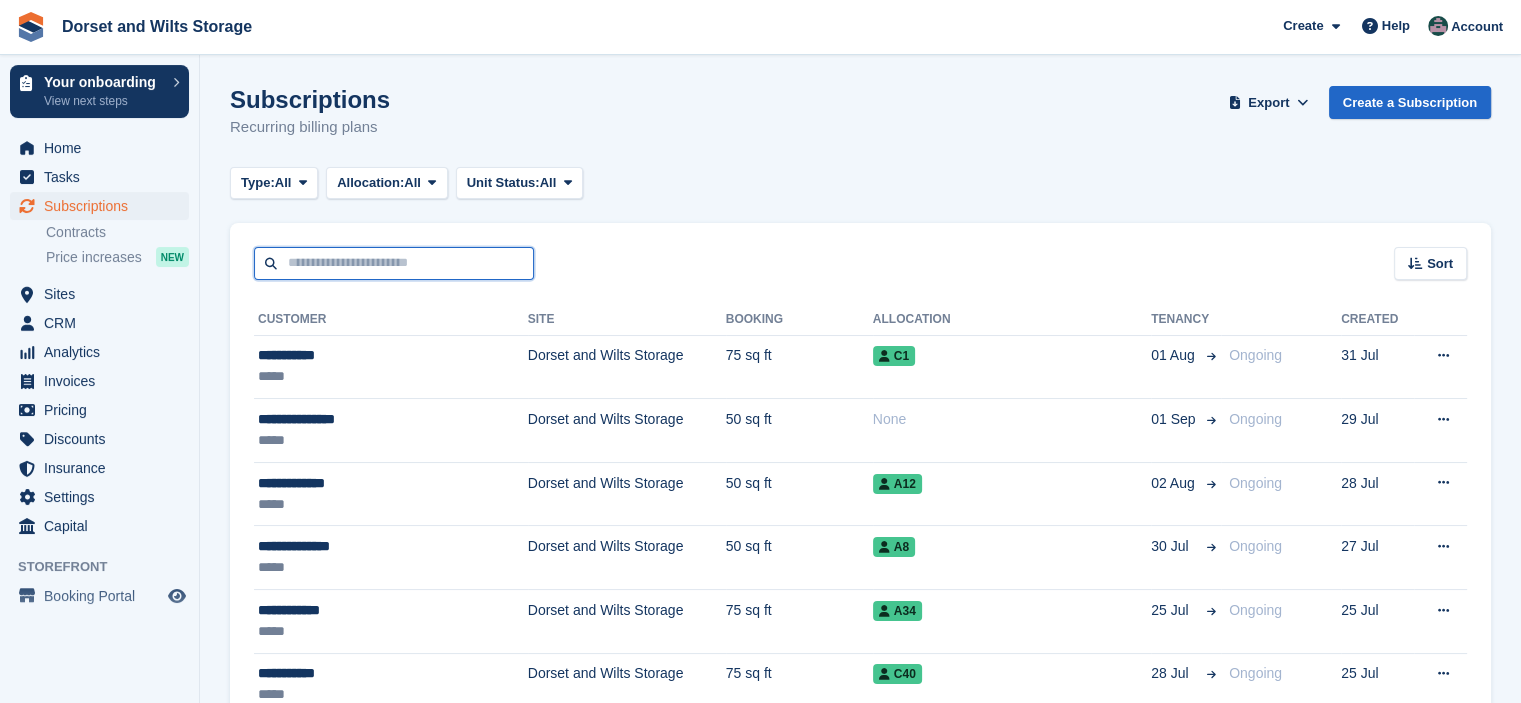 click at bounding box center [394, 263] 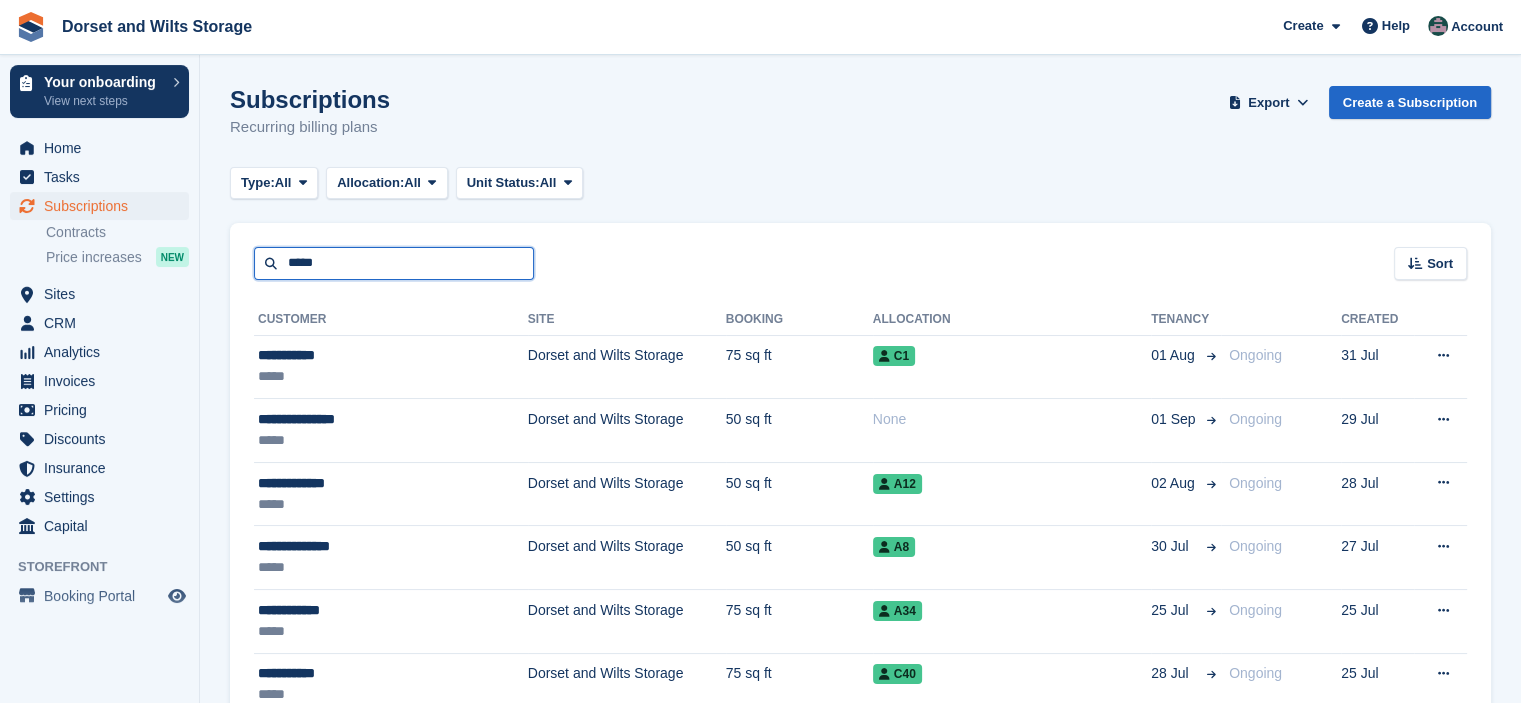 type on "*****" 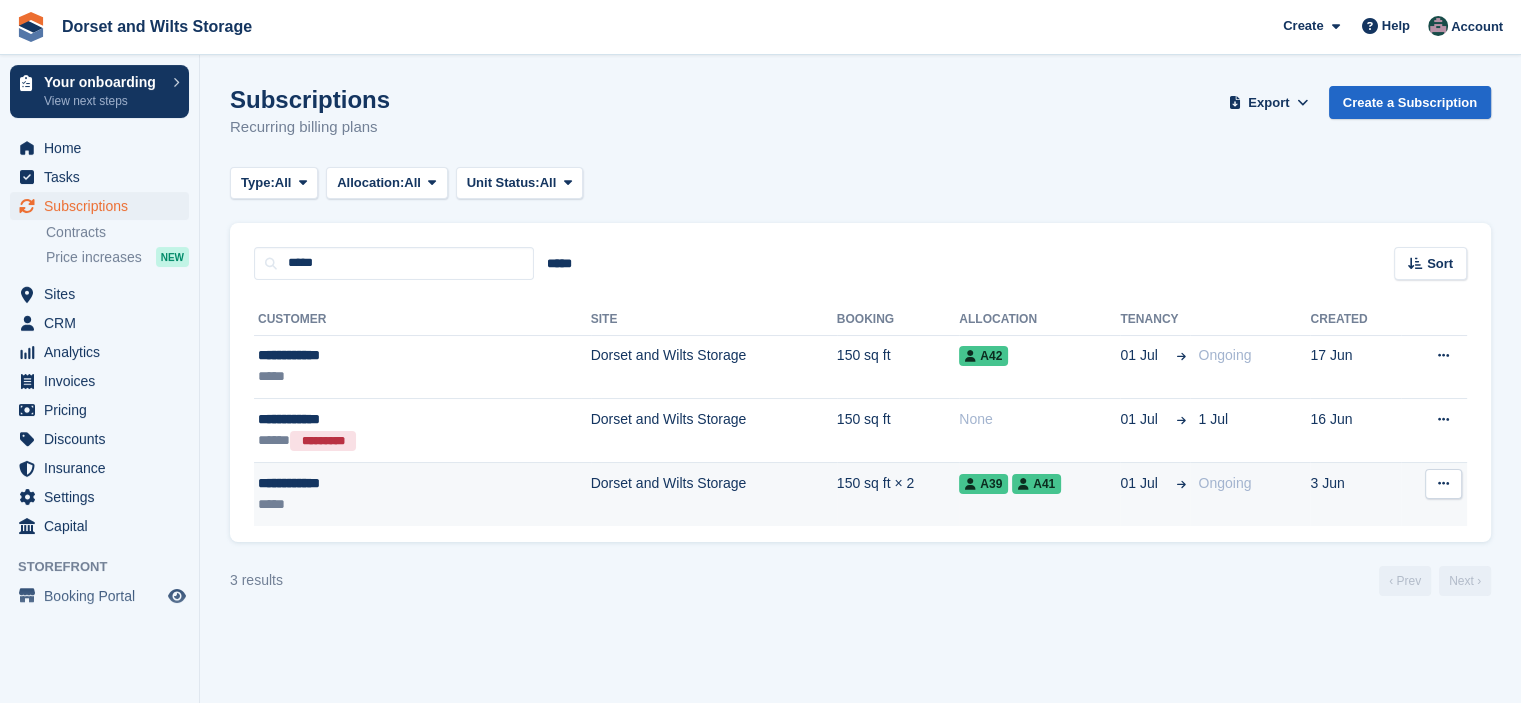 click on "Dorset and Wilts Storage" at bounding box center (714, 494) 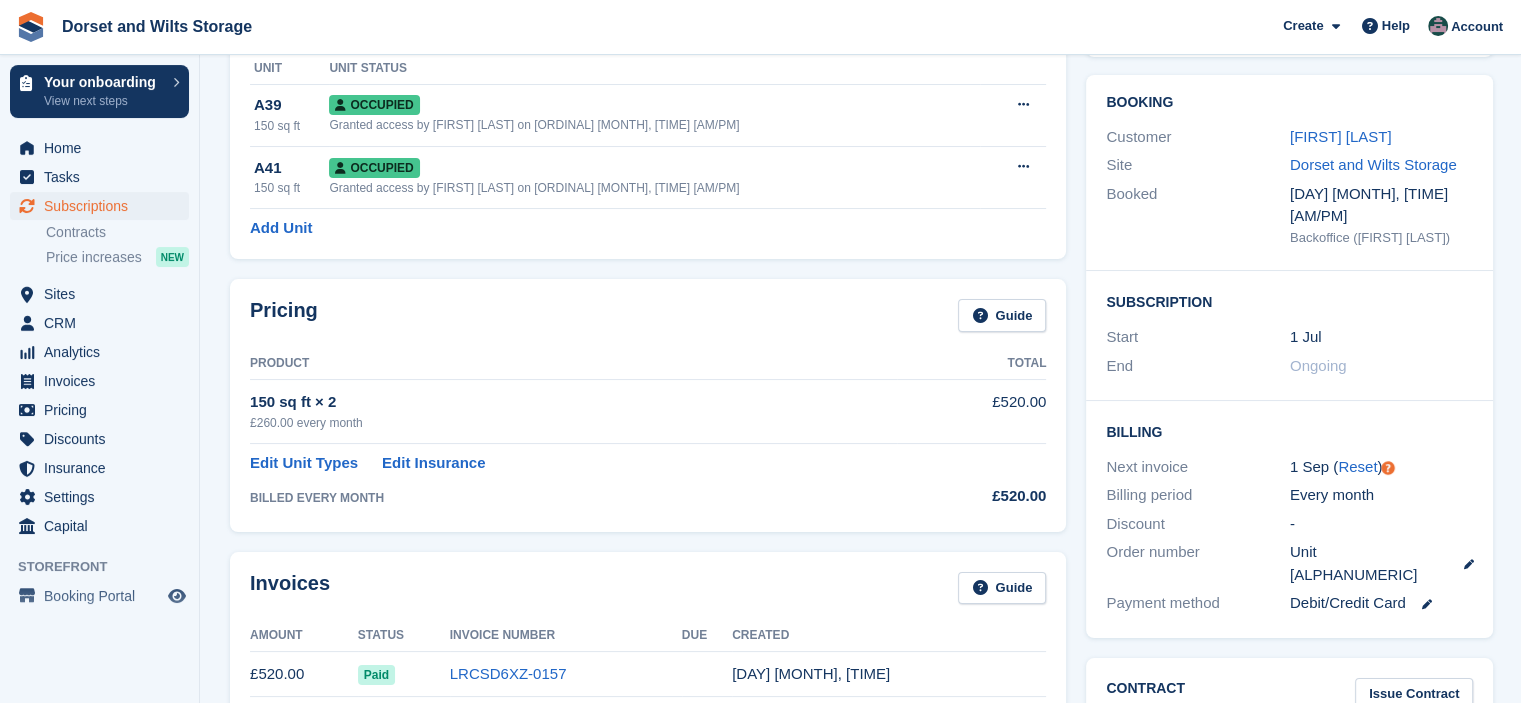 scroll, scrollTop: 0, scrollLeft: 0, axis: both 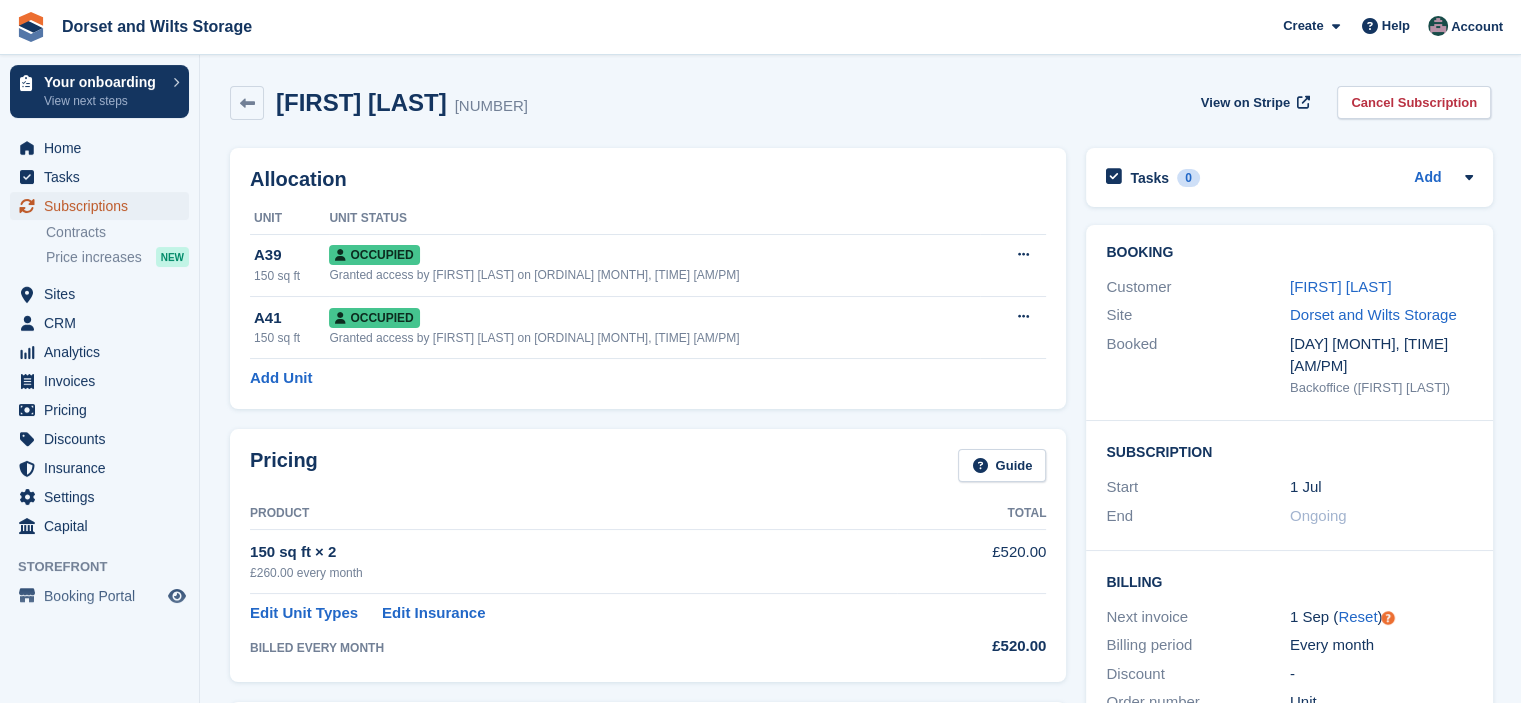 click on "Subscriptions" at bounding box center [104, 206] 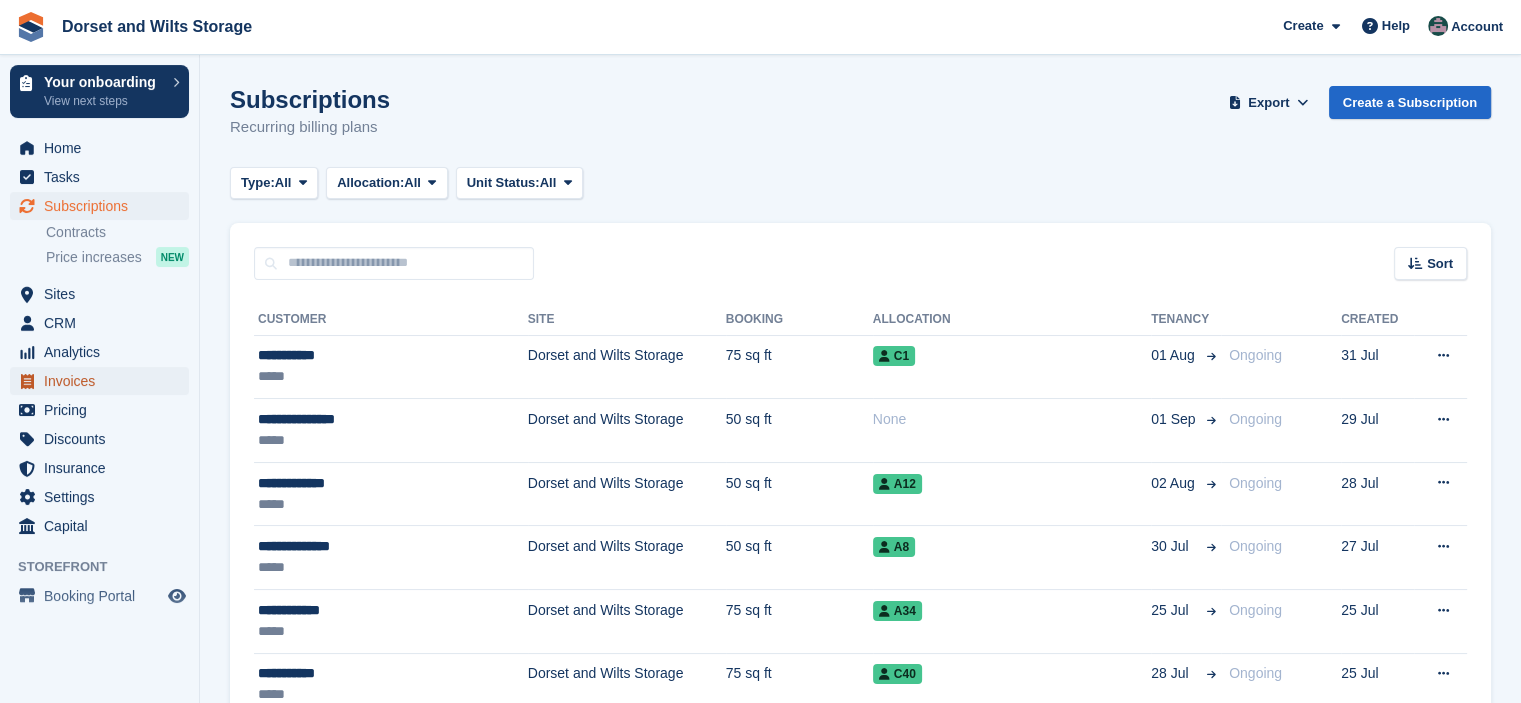 click on "Invoices" at bounding box center [104, 381] 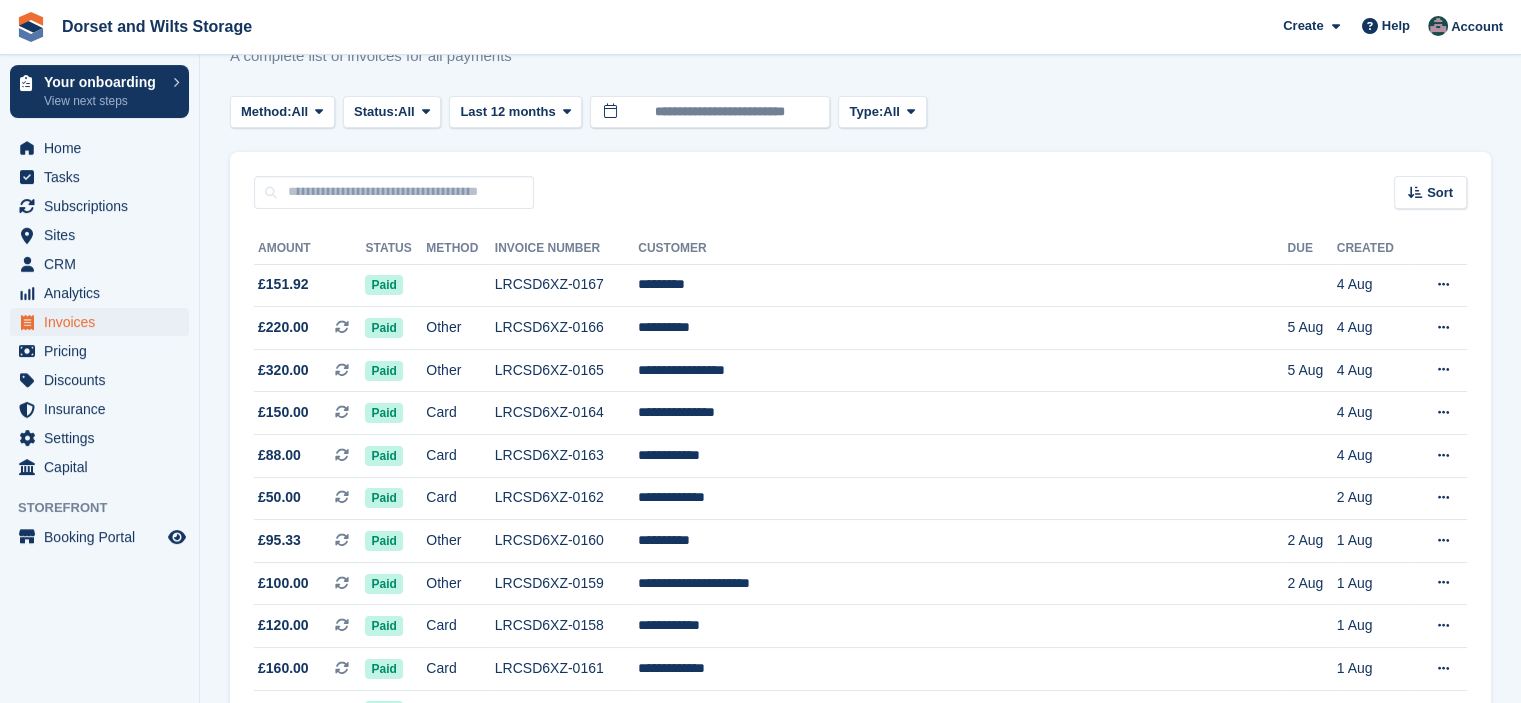 scroll, scrollTop: 0, scrollLeft: 0, axis: both 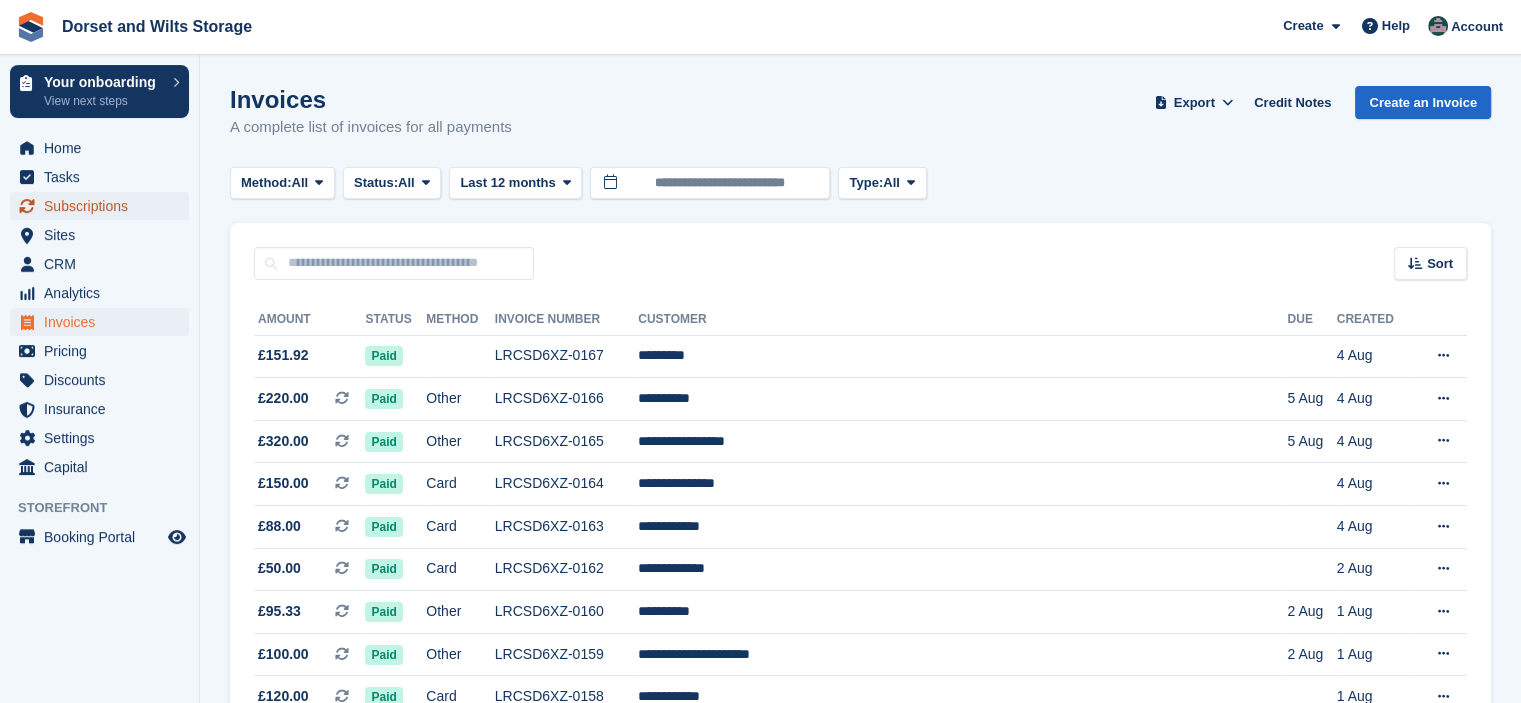click on "Subscriptions" at bounding box center [104, 206] 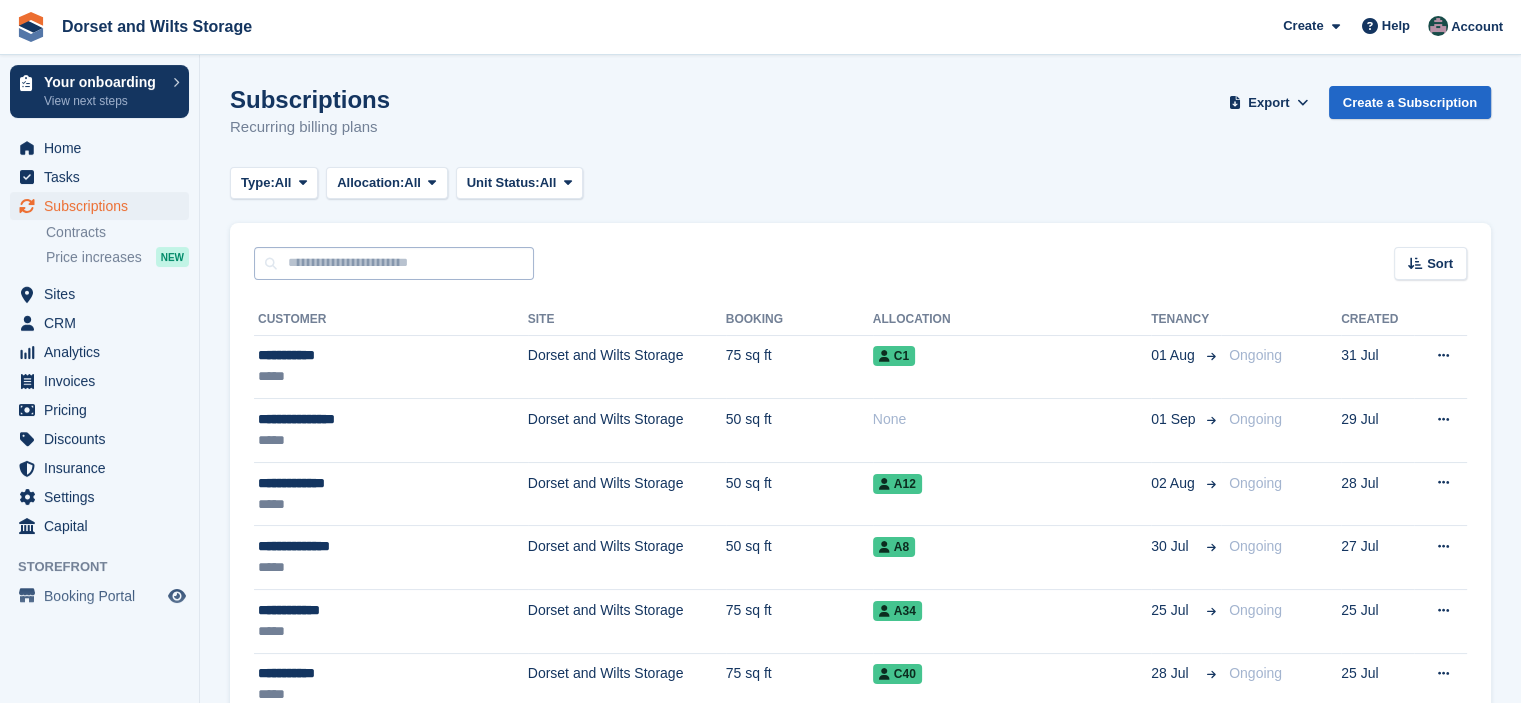click at bounding box center [394, 263] 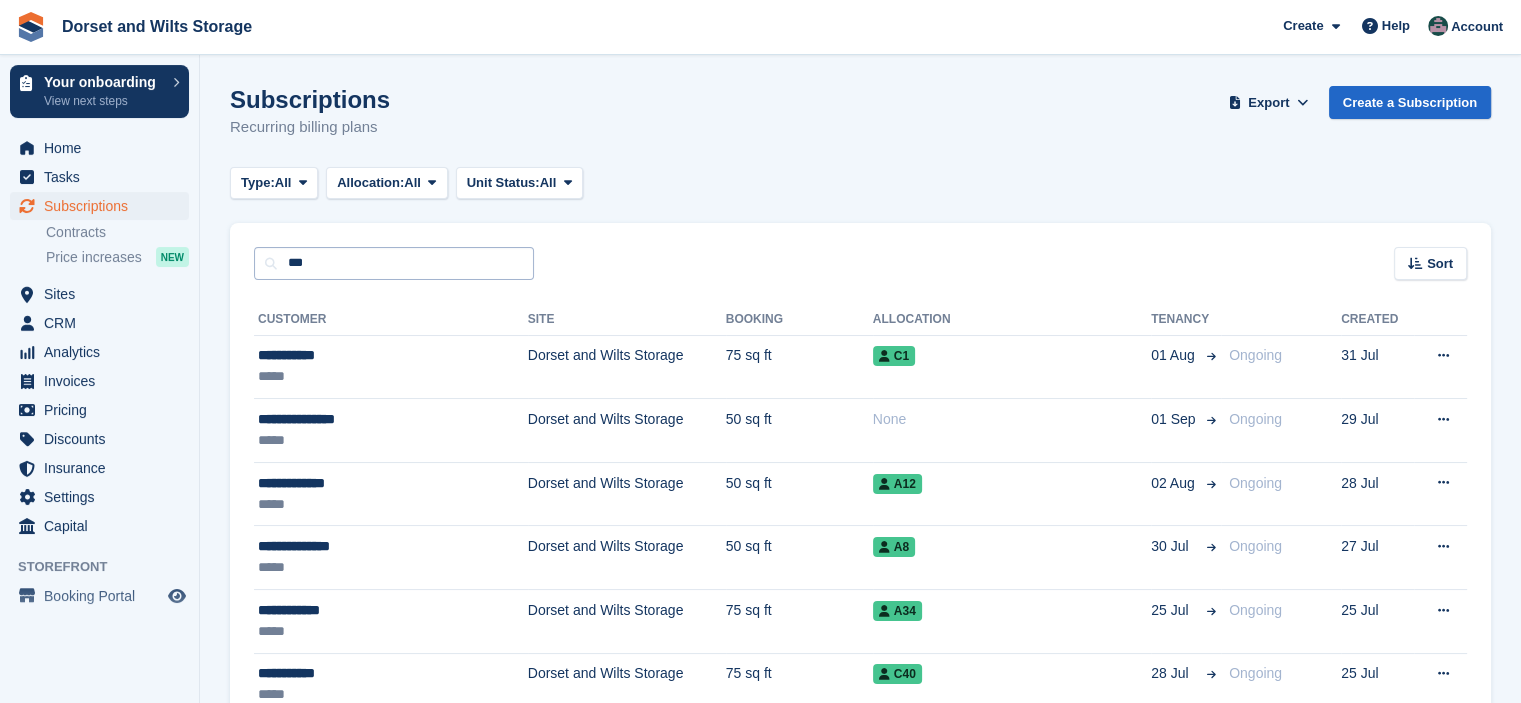 type on "**********" 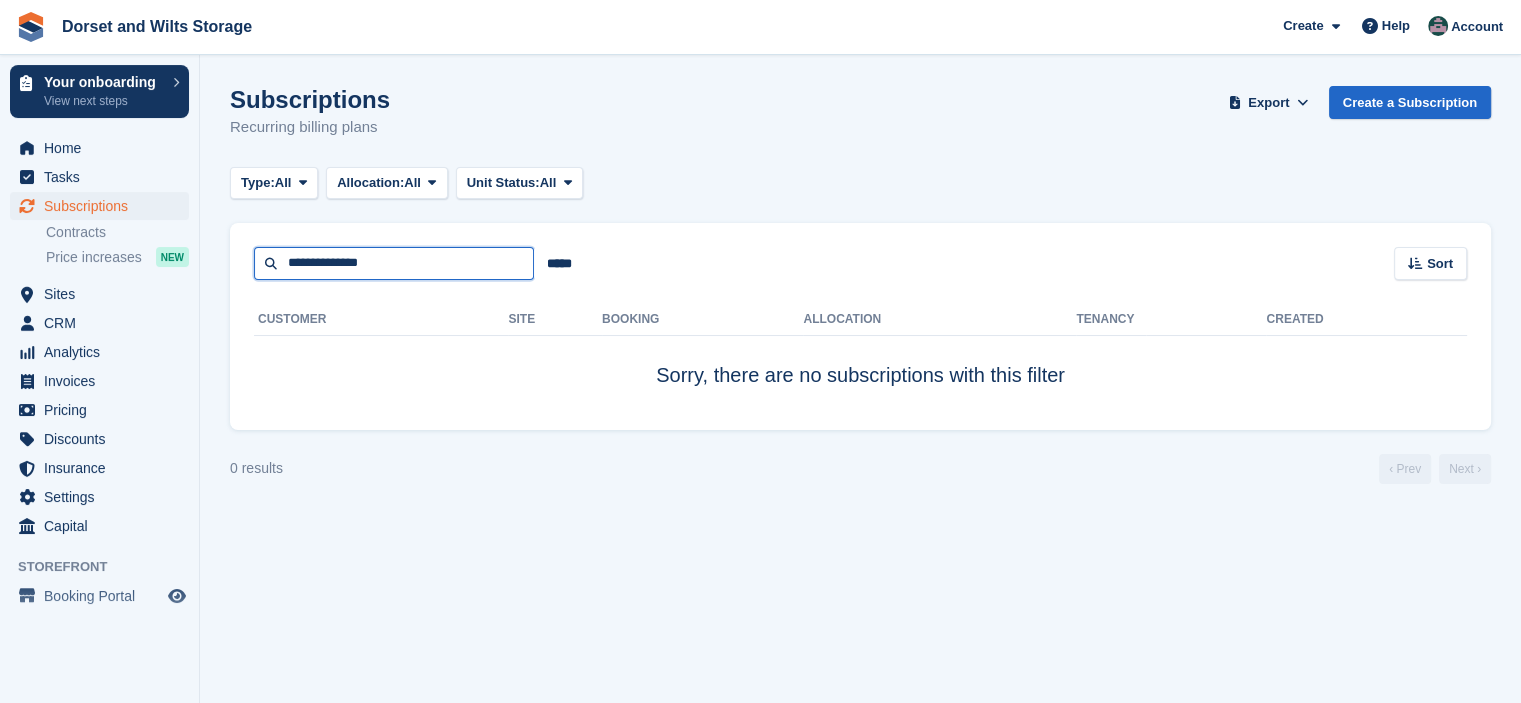 drag, startPoint x: 417, startPoint y: 266, endPoint x: 273, endPoint y: 265, distance: 144.00348 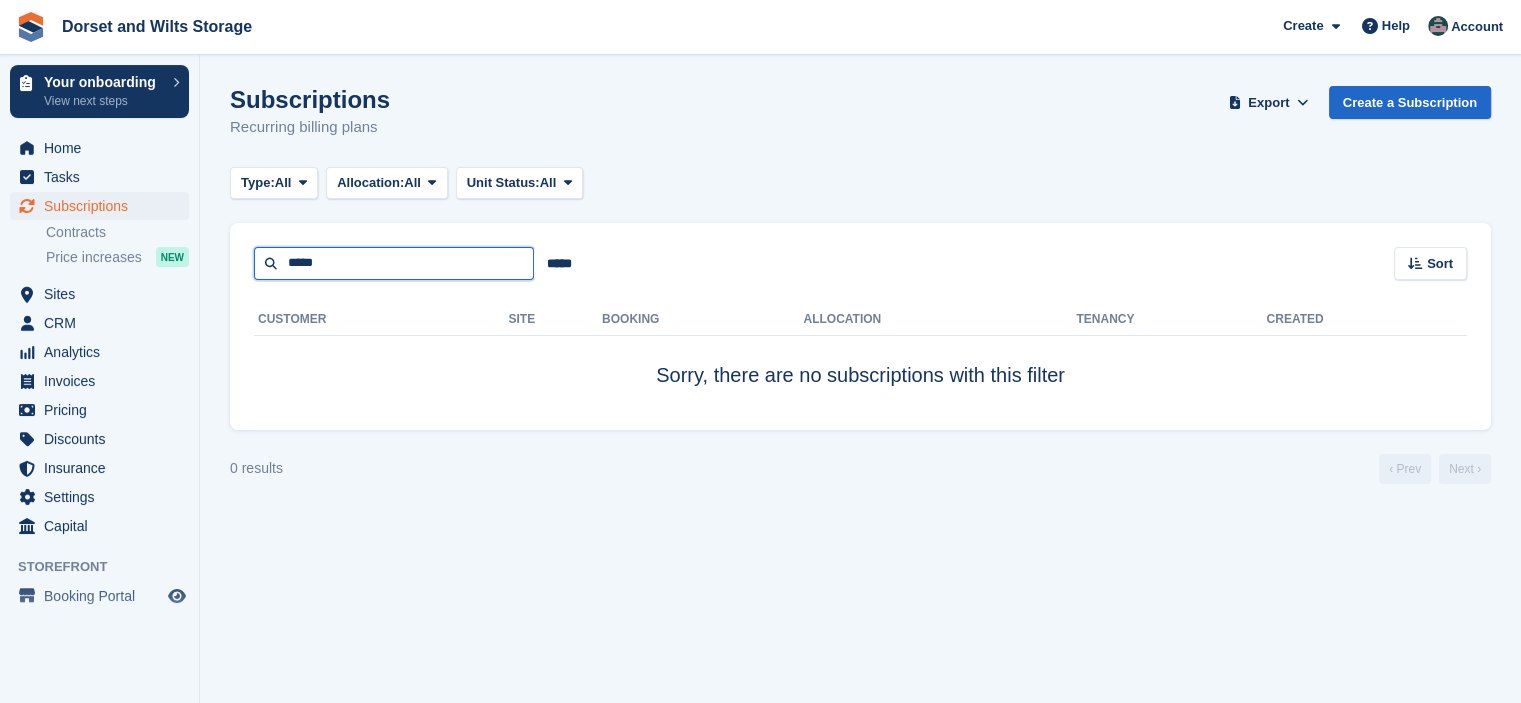 type on "*****" 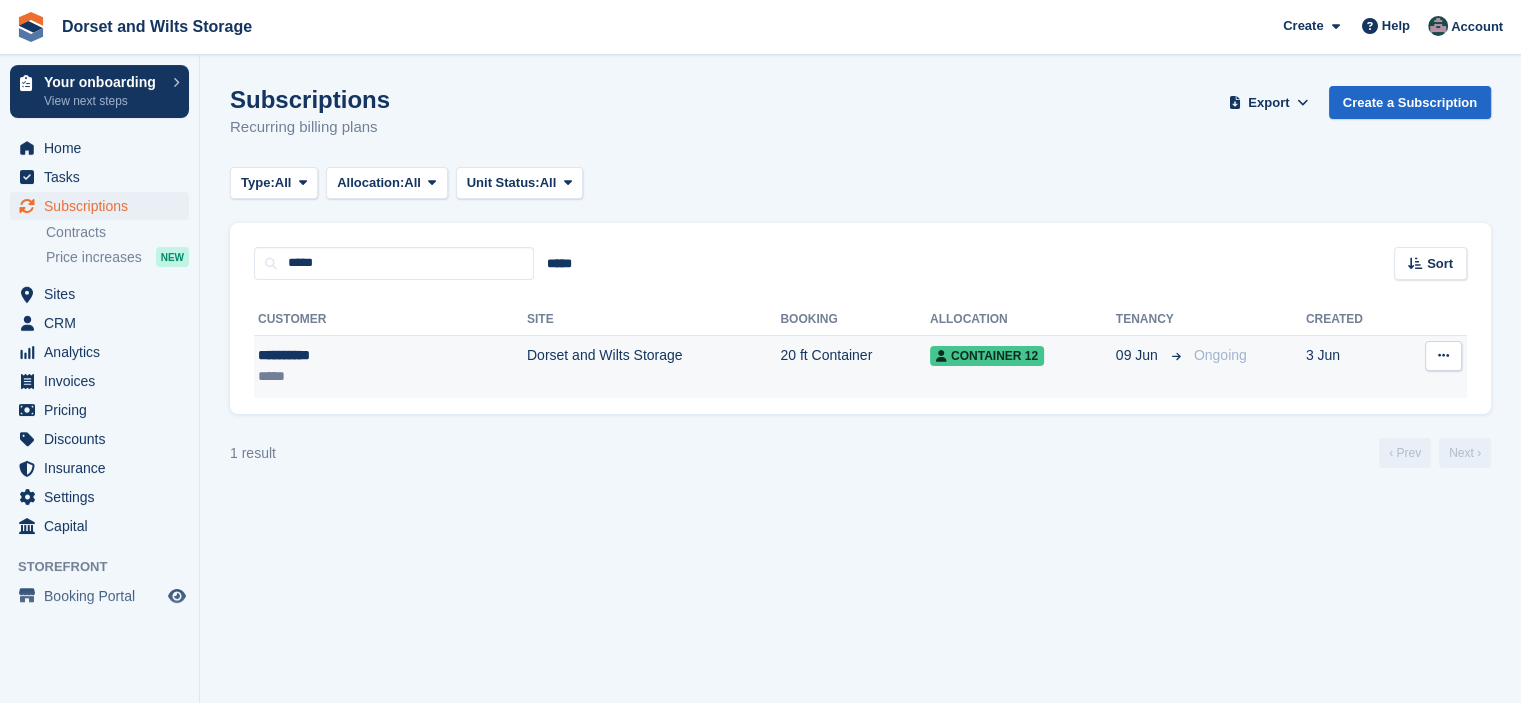 click on "Dorset and Wilts Storage" at bounding box center (653, 366) 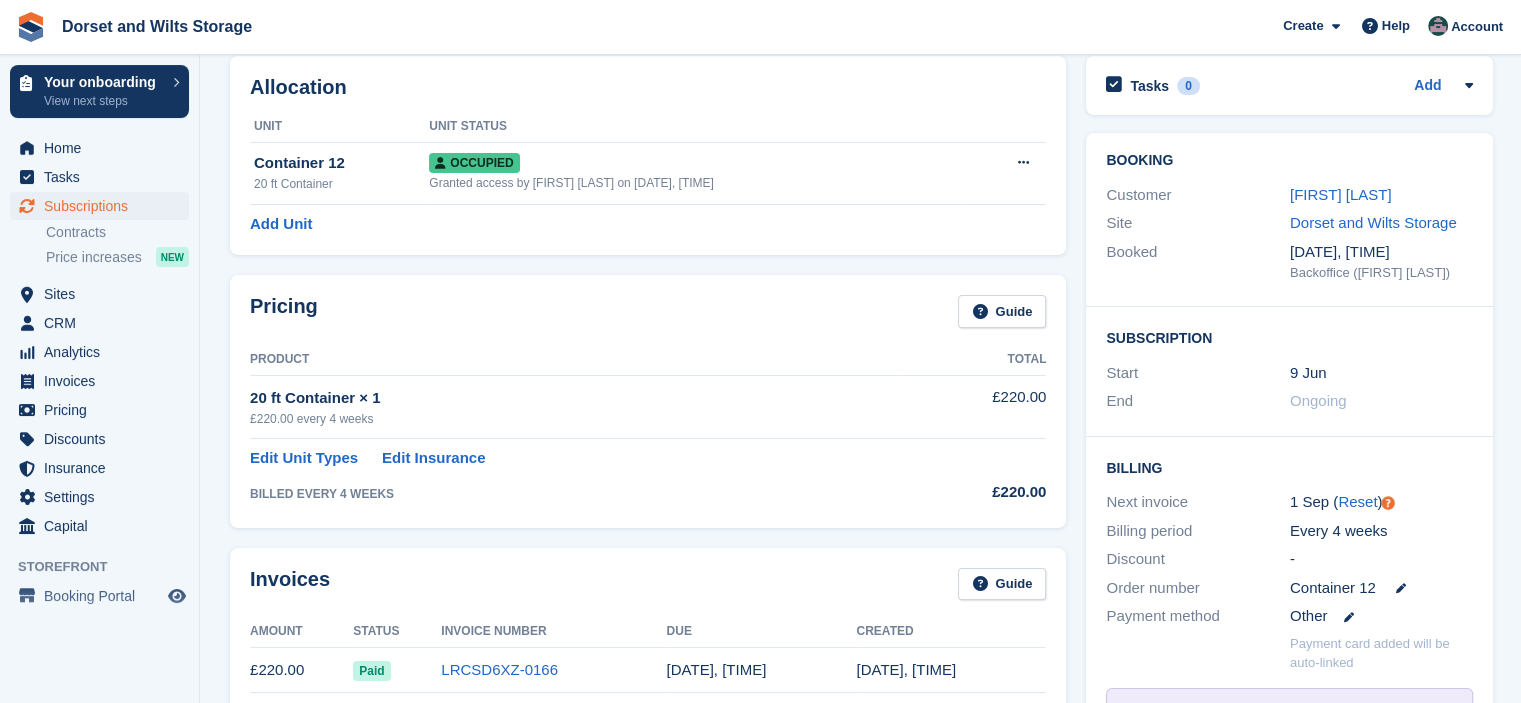 scroll, scrollTop: 200, scrollLeft: 0, axis: vertical 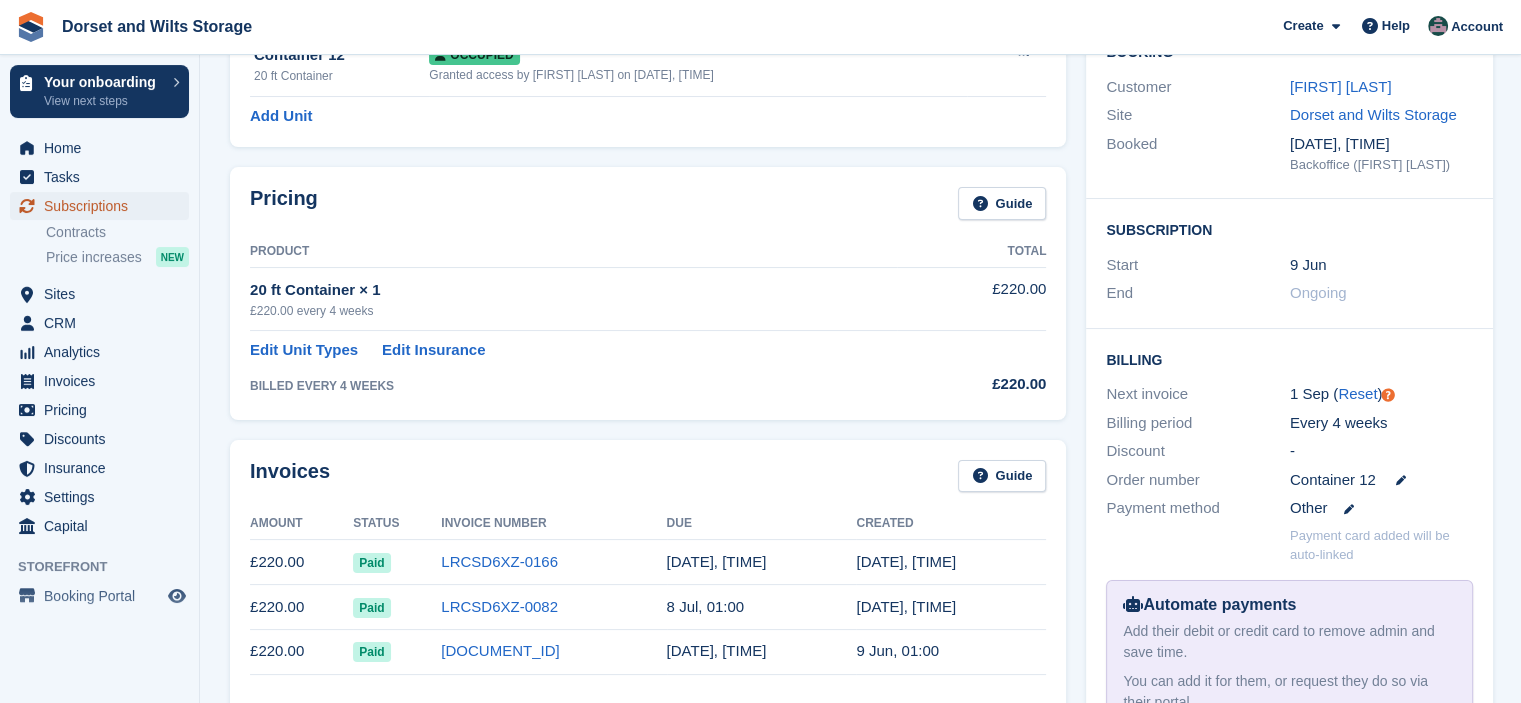 click on "Subscriptions" at bounding box center [104, 206] 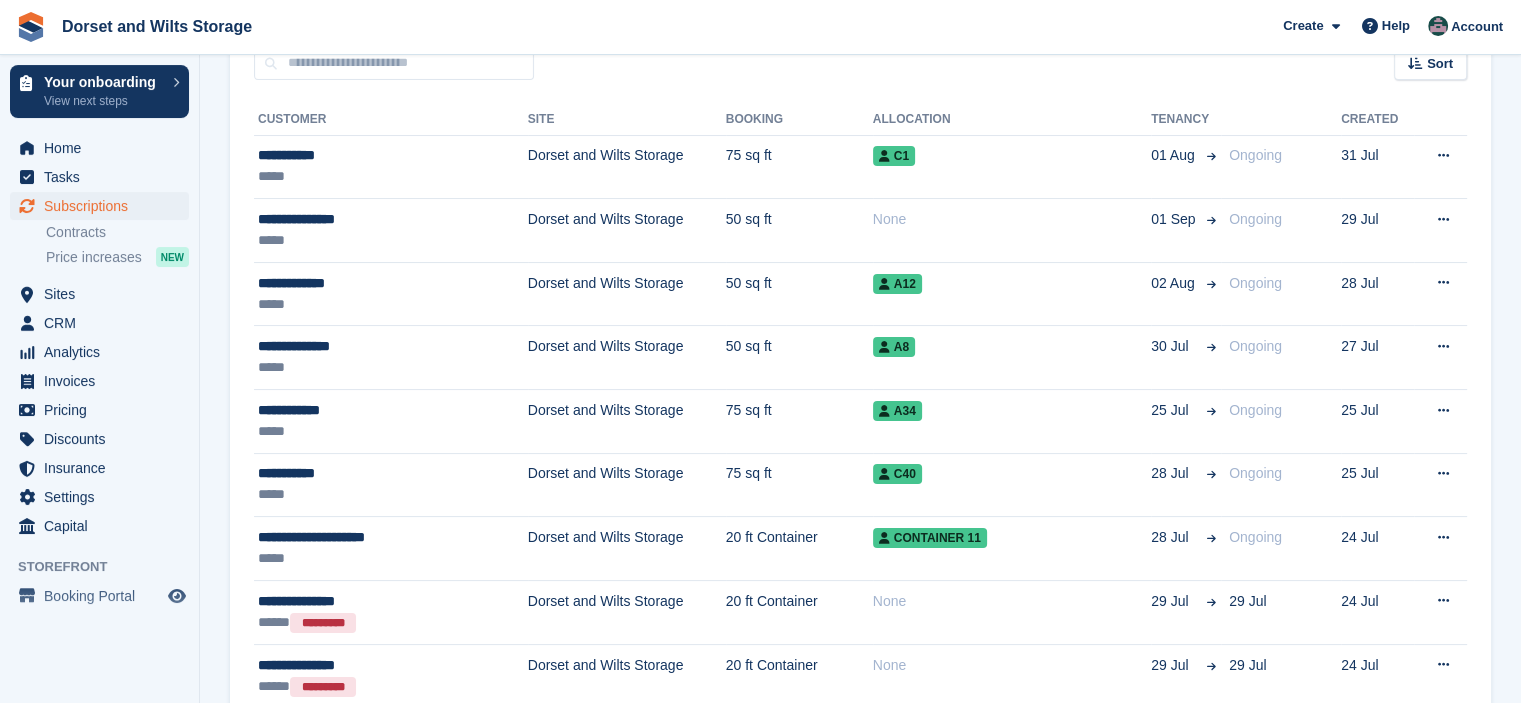 scroll, scrollTop: 0, scrollLeft: 0, axis: both 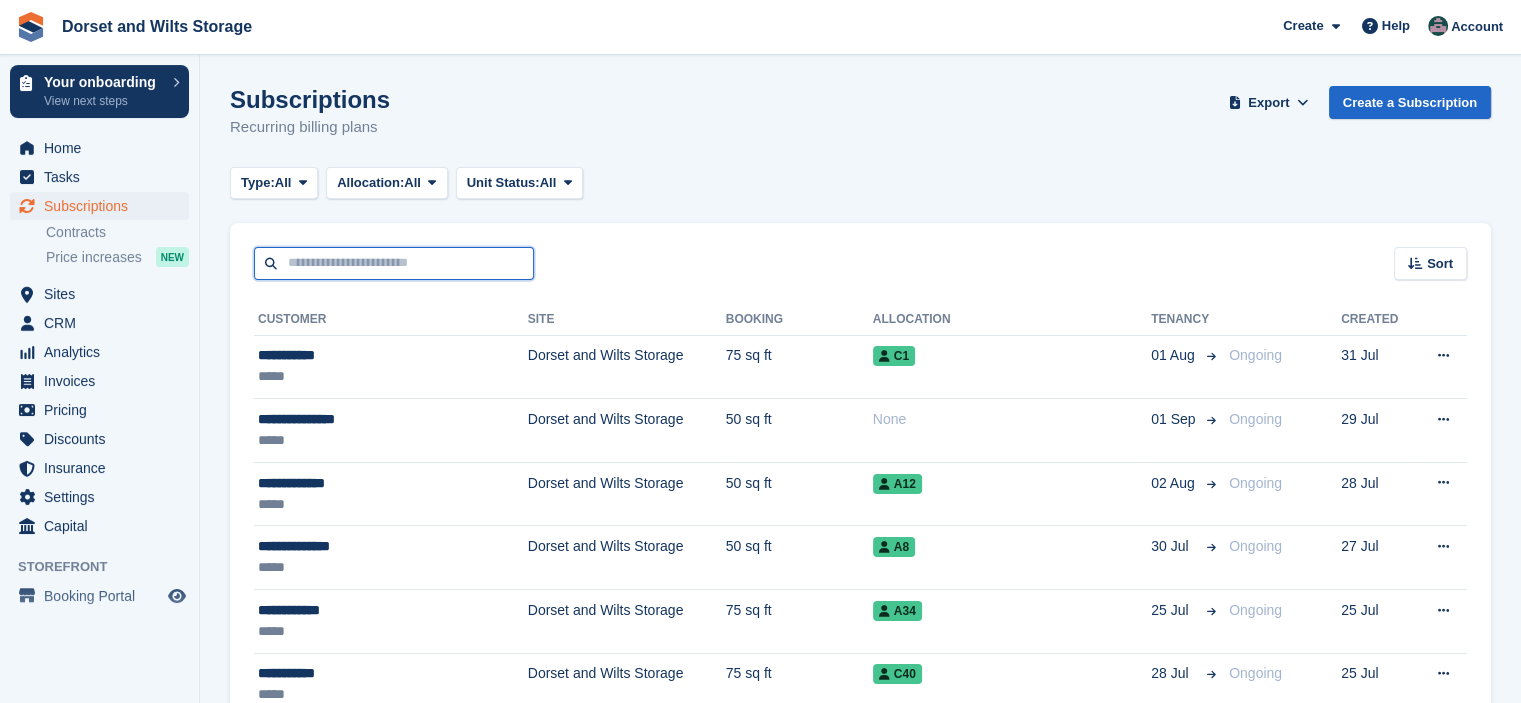 click at bounding box center (394, 263) 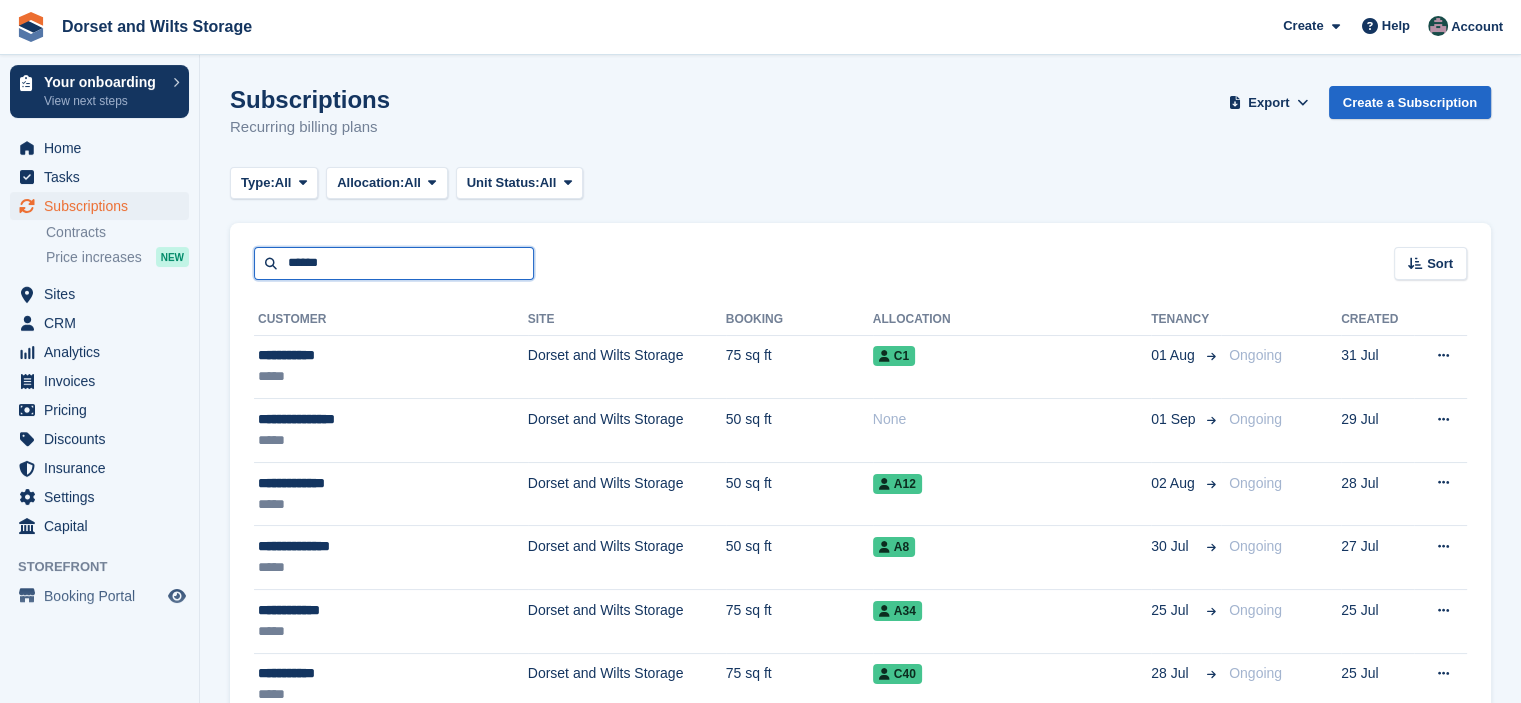 type on "******" 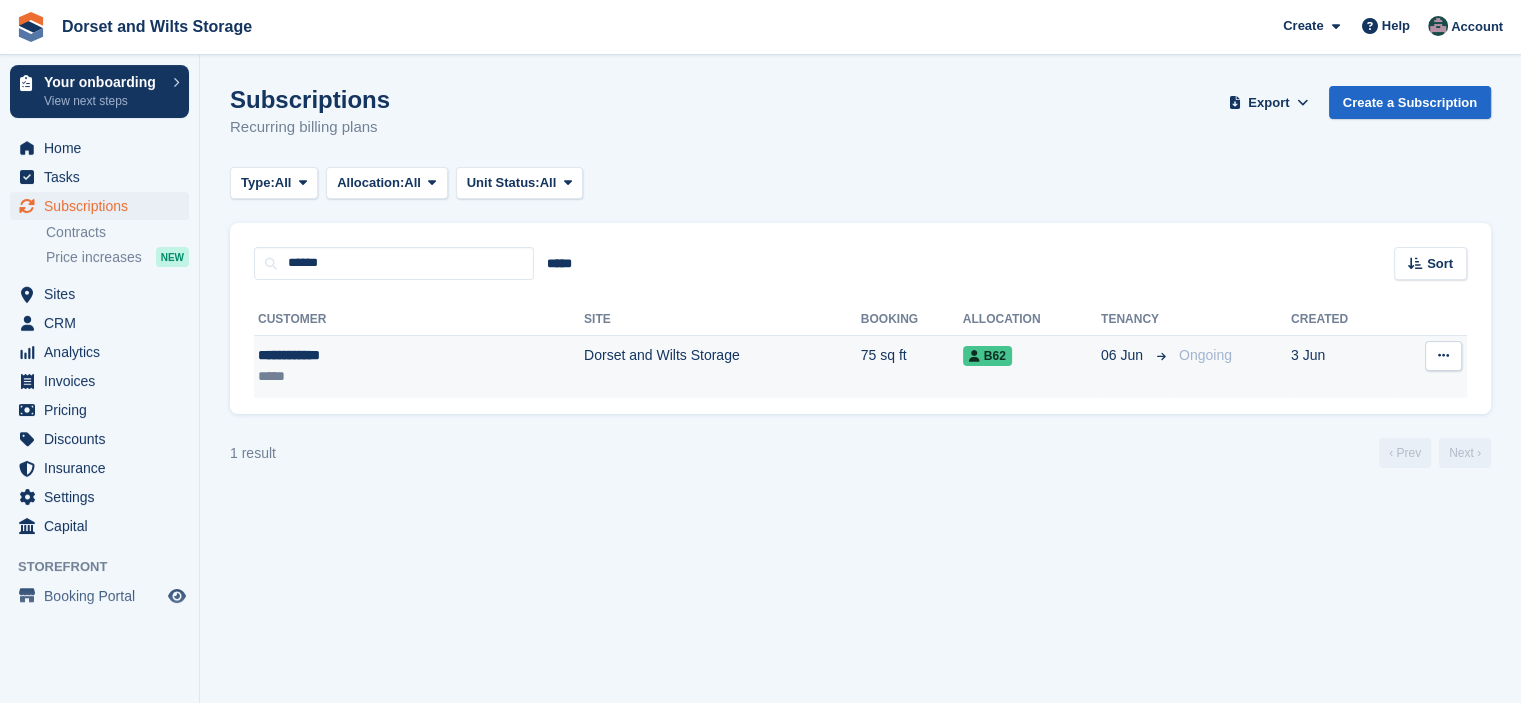 click on "Dorset and Wilts Storage" at bounding box center [722, 366] 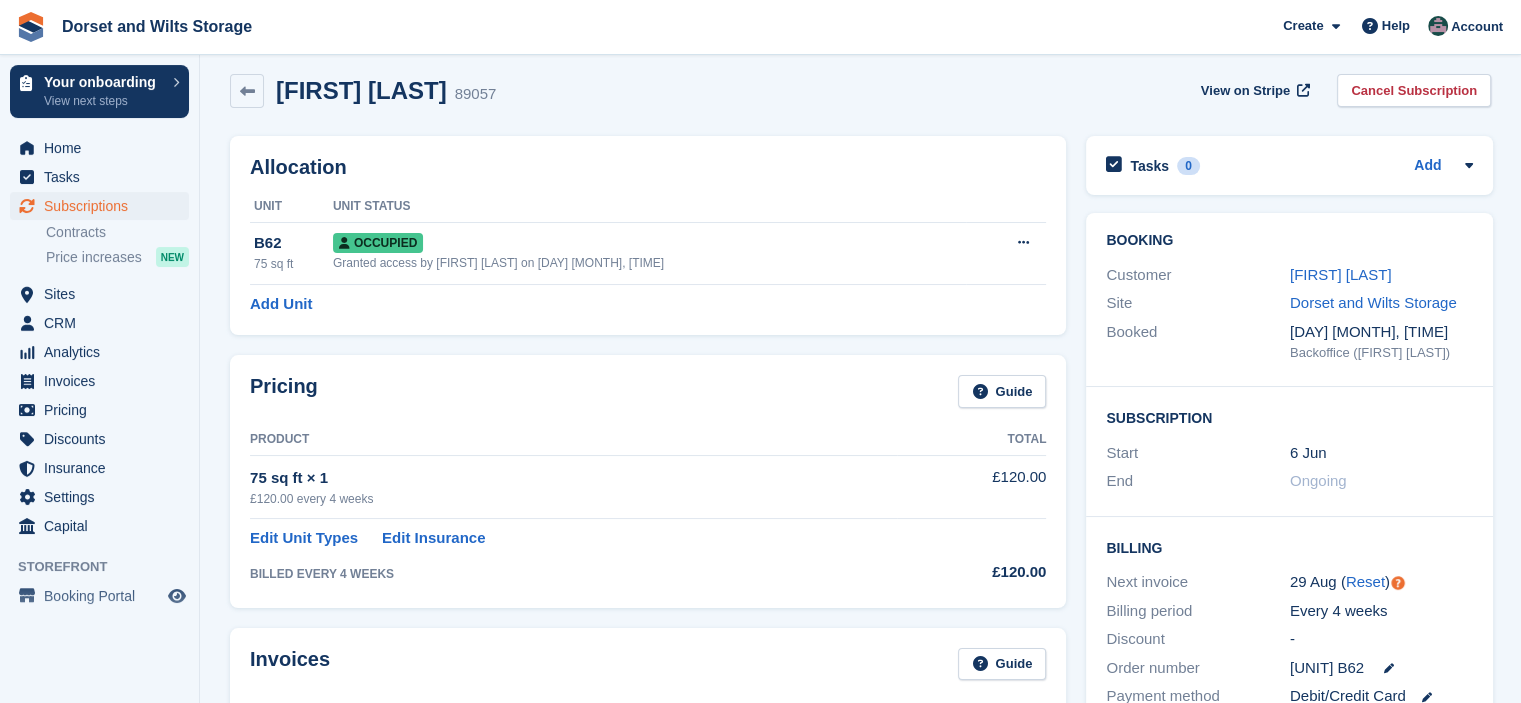 scroll, scrollTop: 0, scrollLeft: 0, axis: both 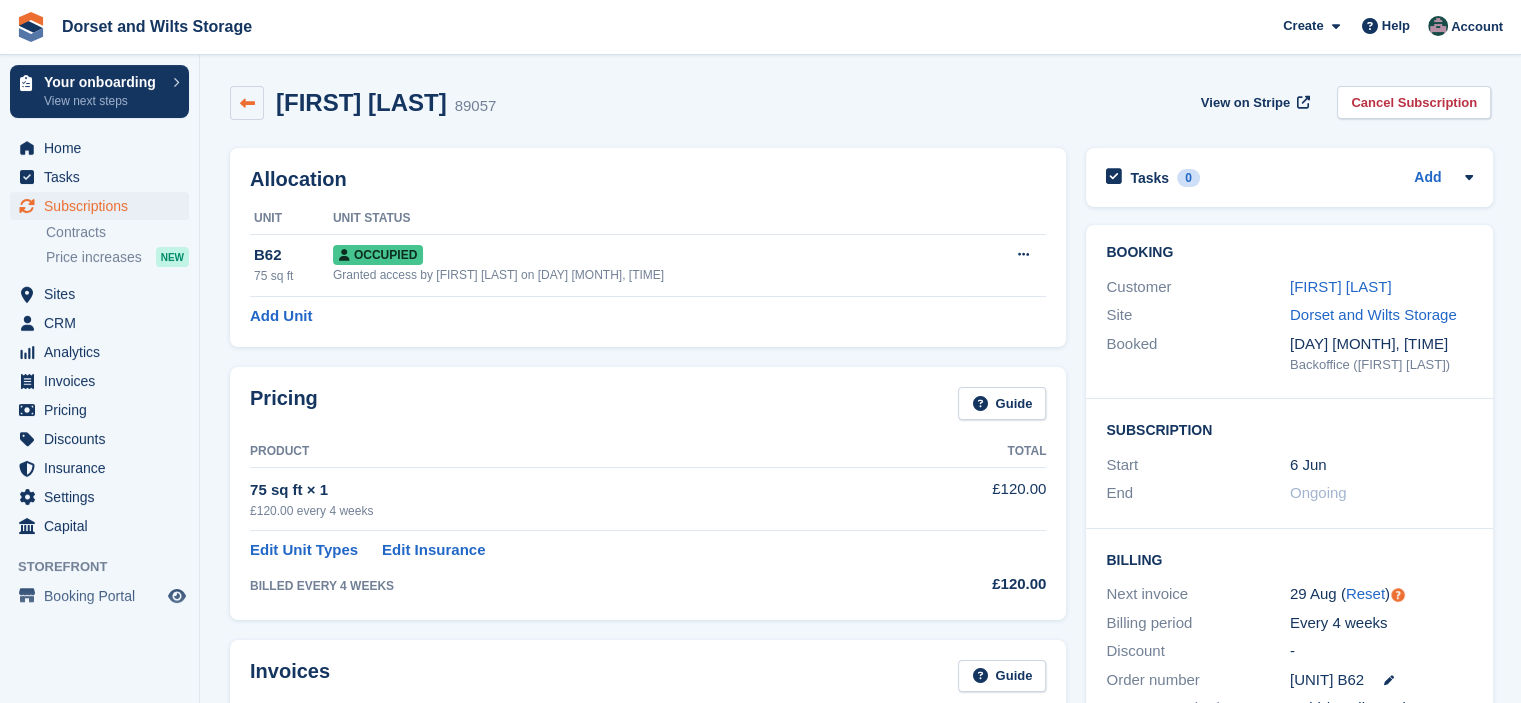 click at bounding box center [247, 103] 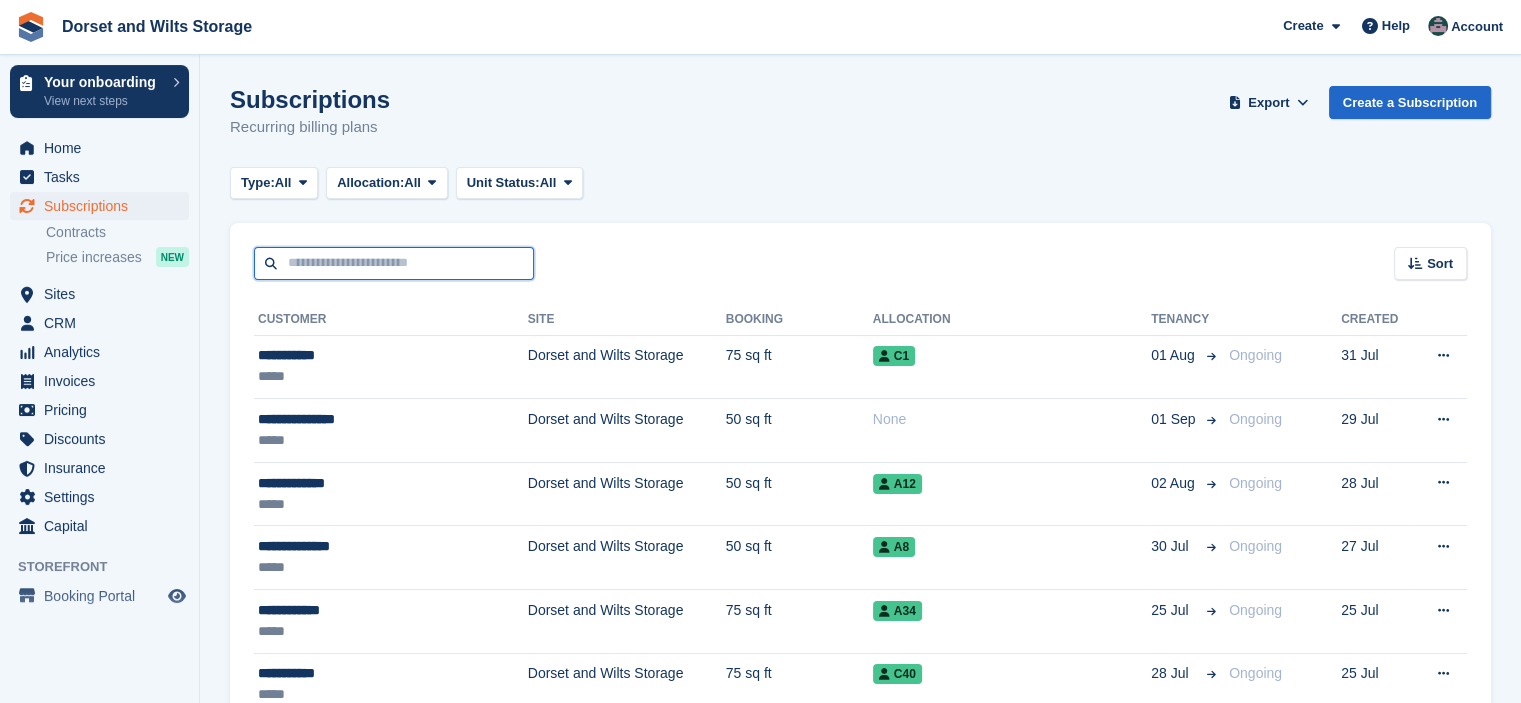 click at bounding box center (394, 263) 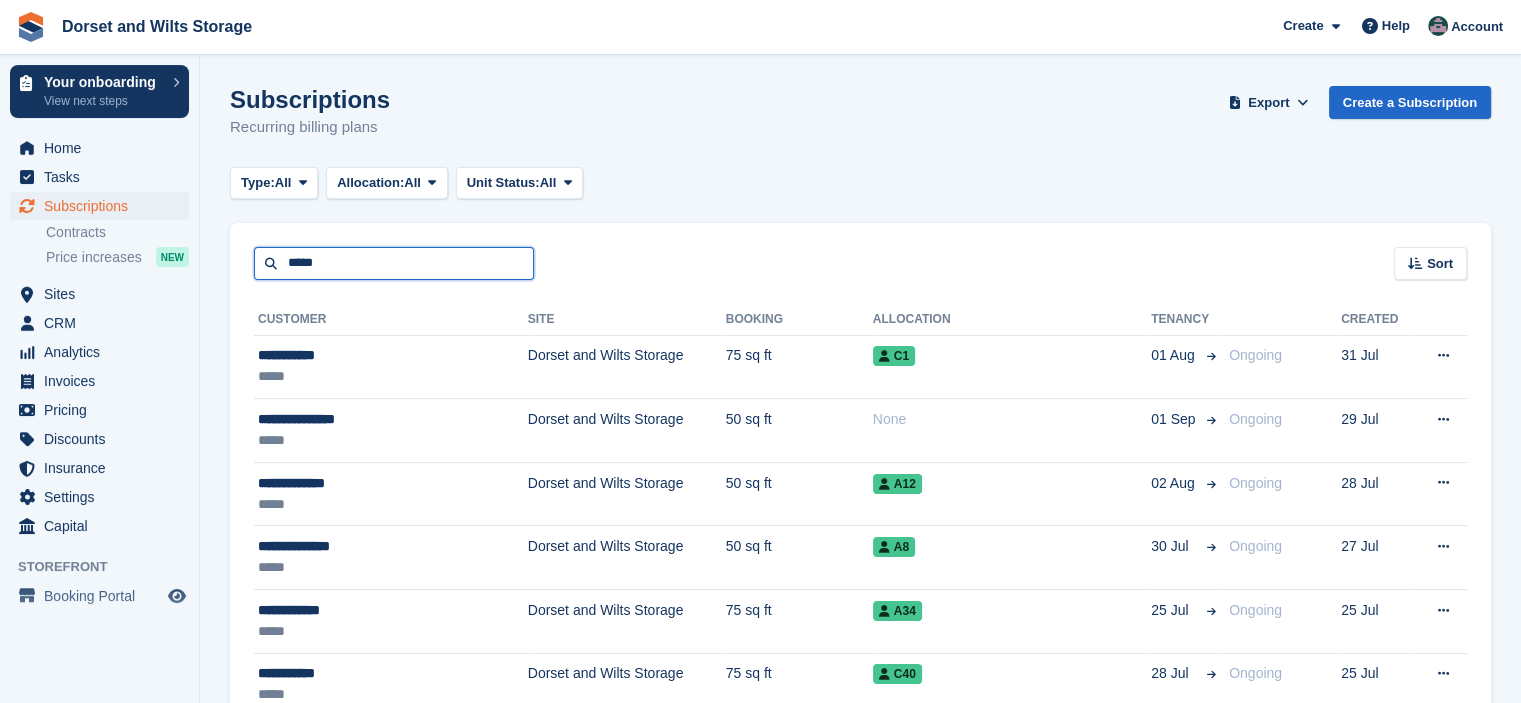 type on "*****" 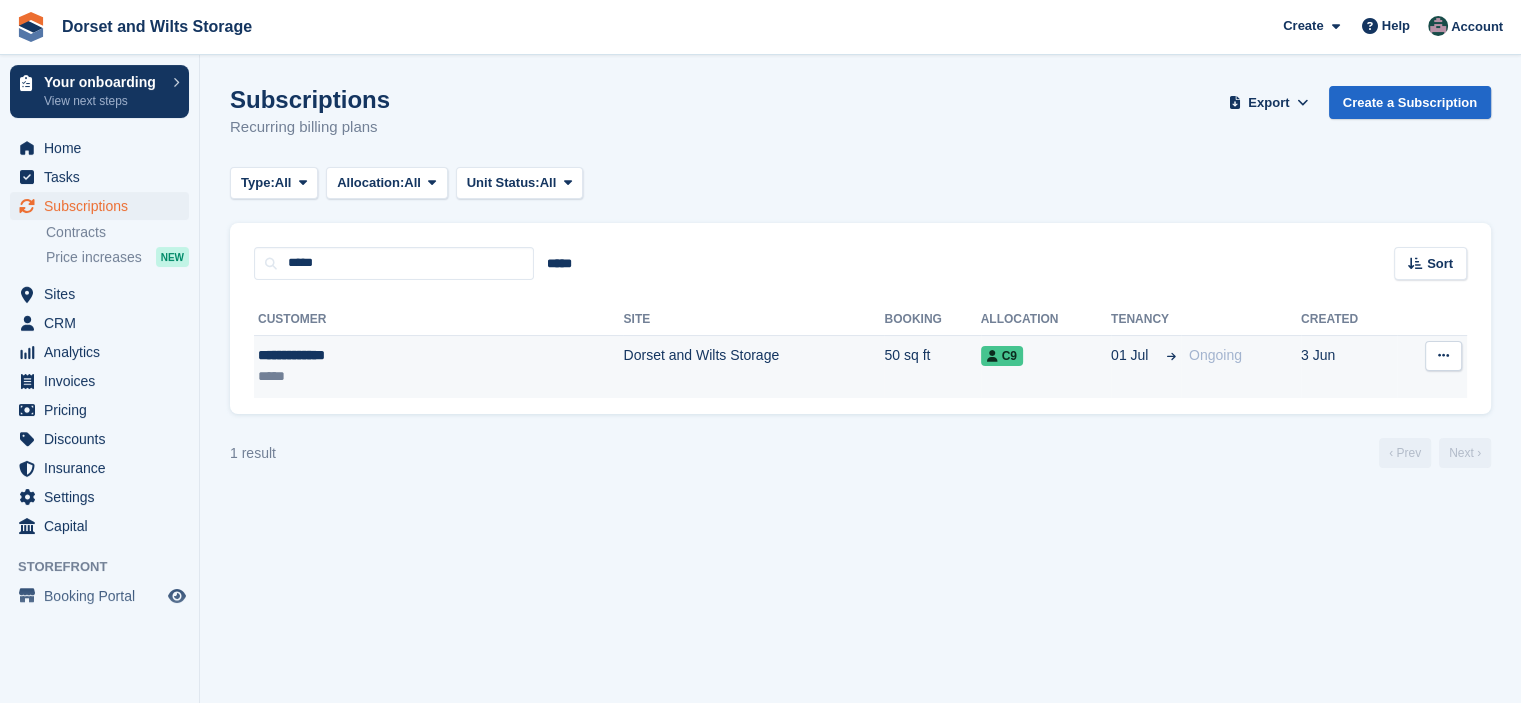click on "Dorset and Wilts Storage" at bounding box center [753, 366] 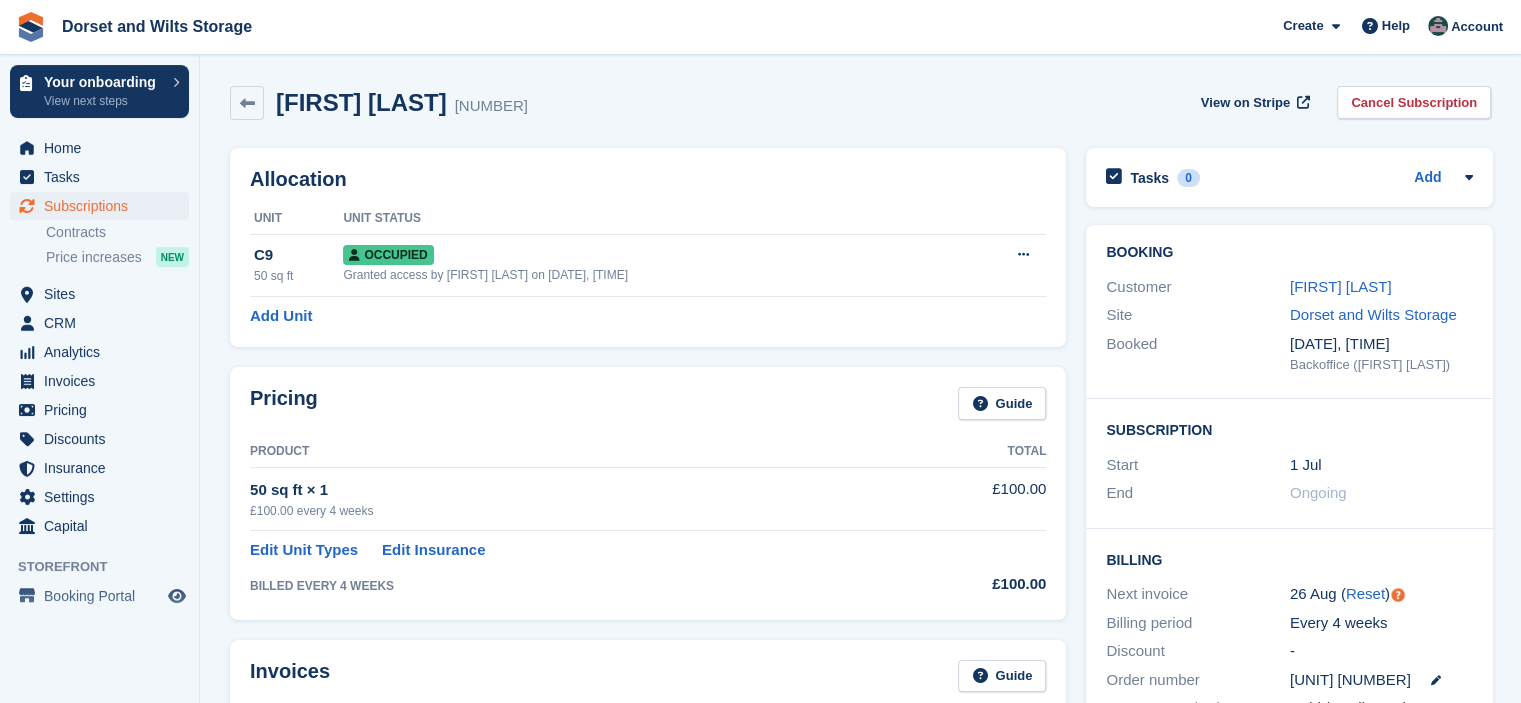 scroll, scrollTop: 200, scrollLeft: 0, axis: vertical 